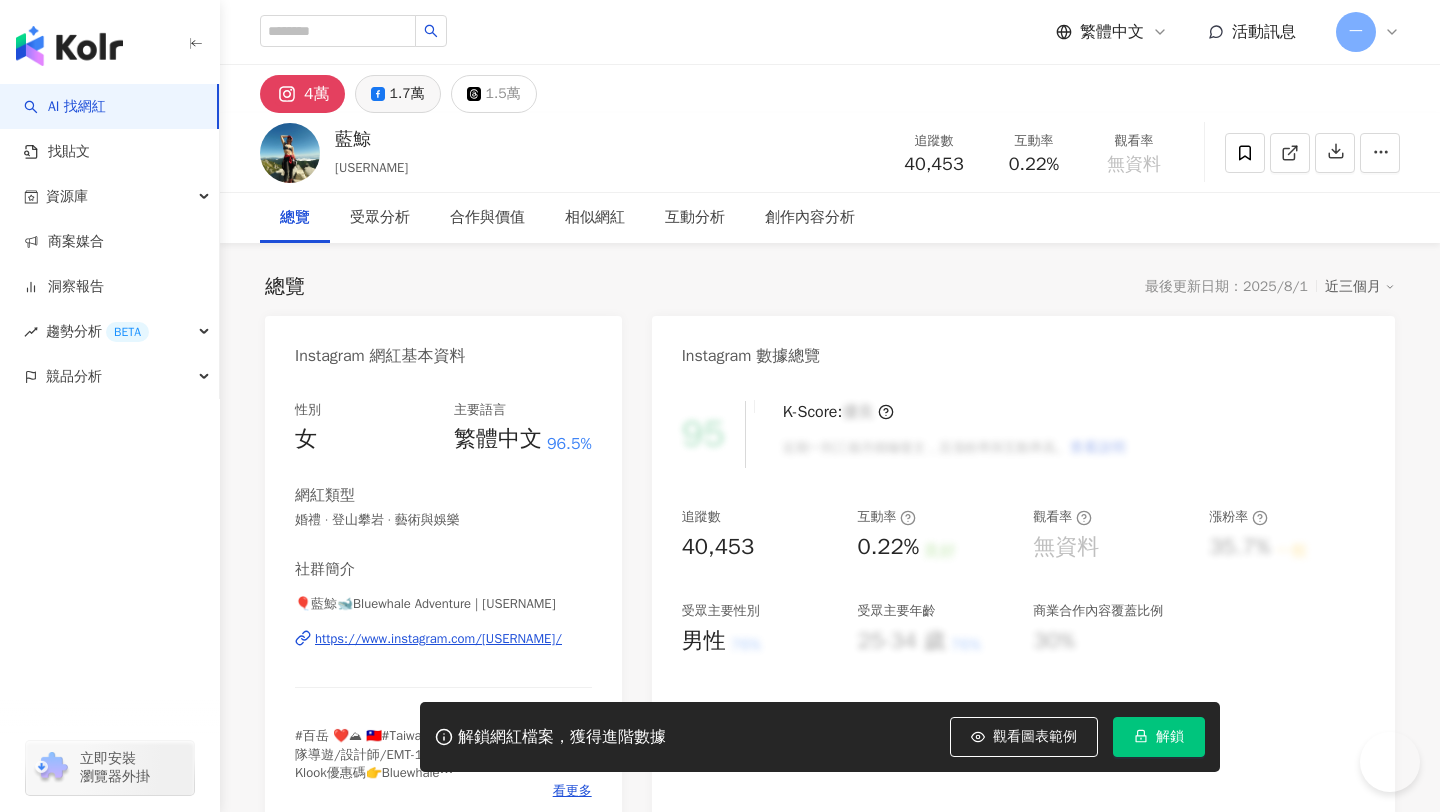 scroll, scrollTop: 0, scrollLeft: 0, axis: both 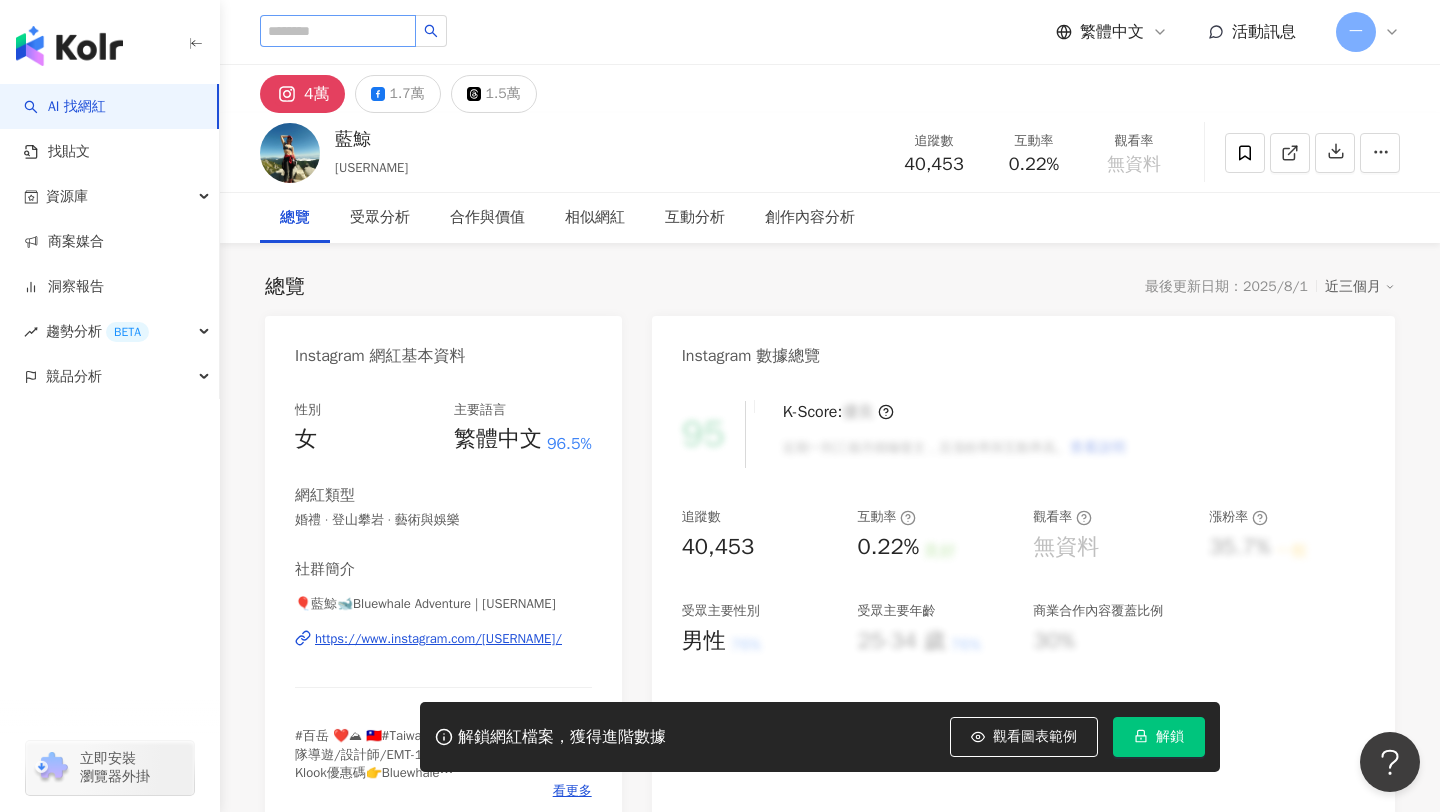 click at bounding box center [338, 31] 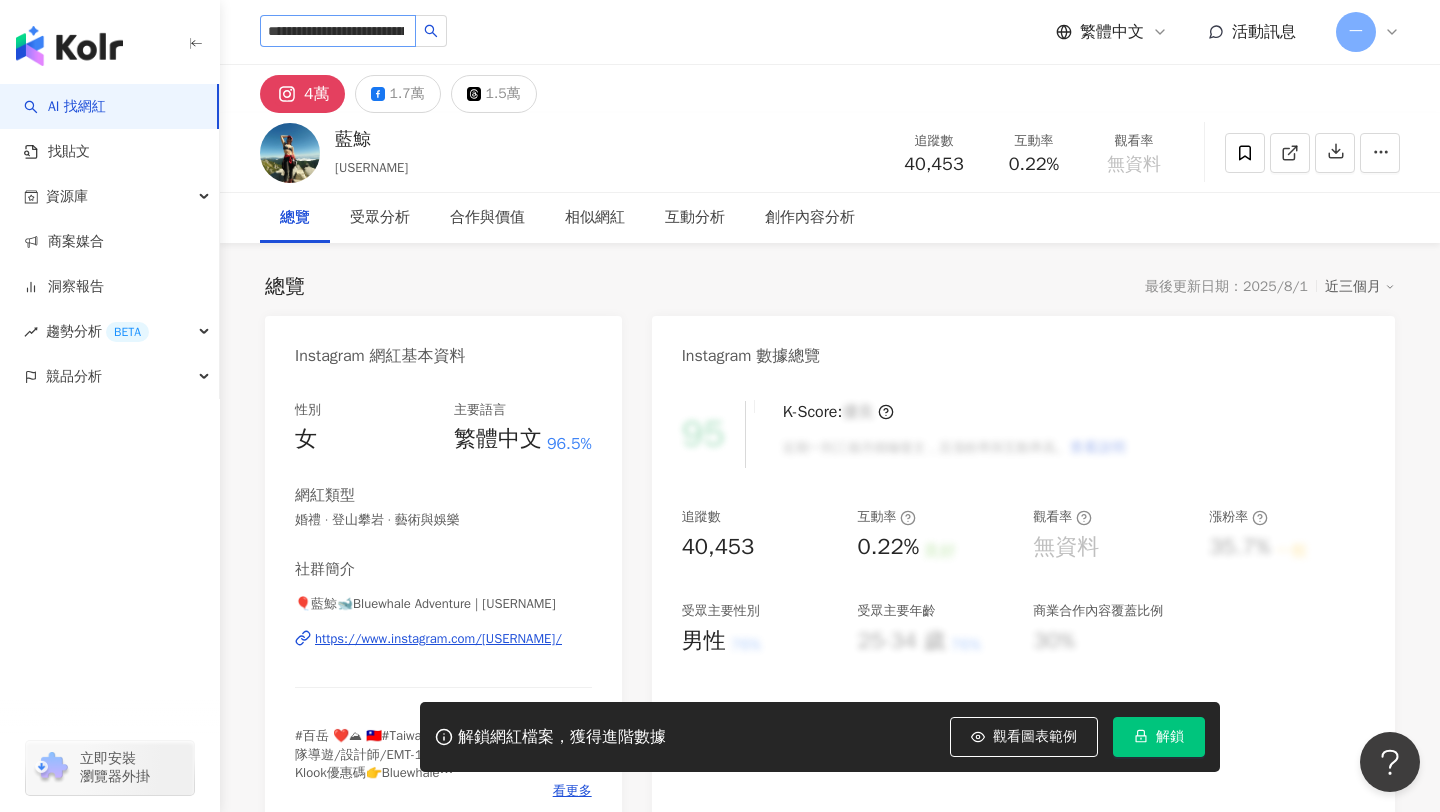 scroll, scrollTop: 0, scrollLeft: 132, axis: horizontal 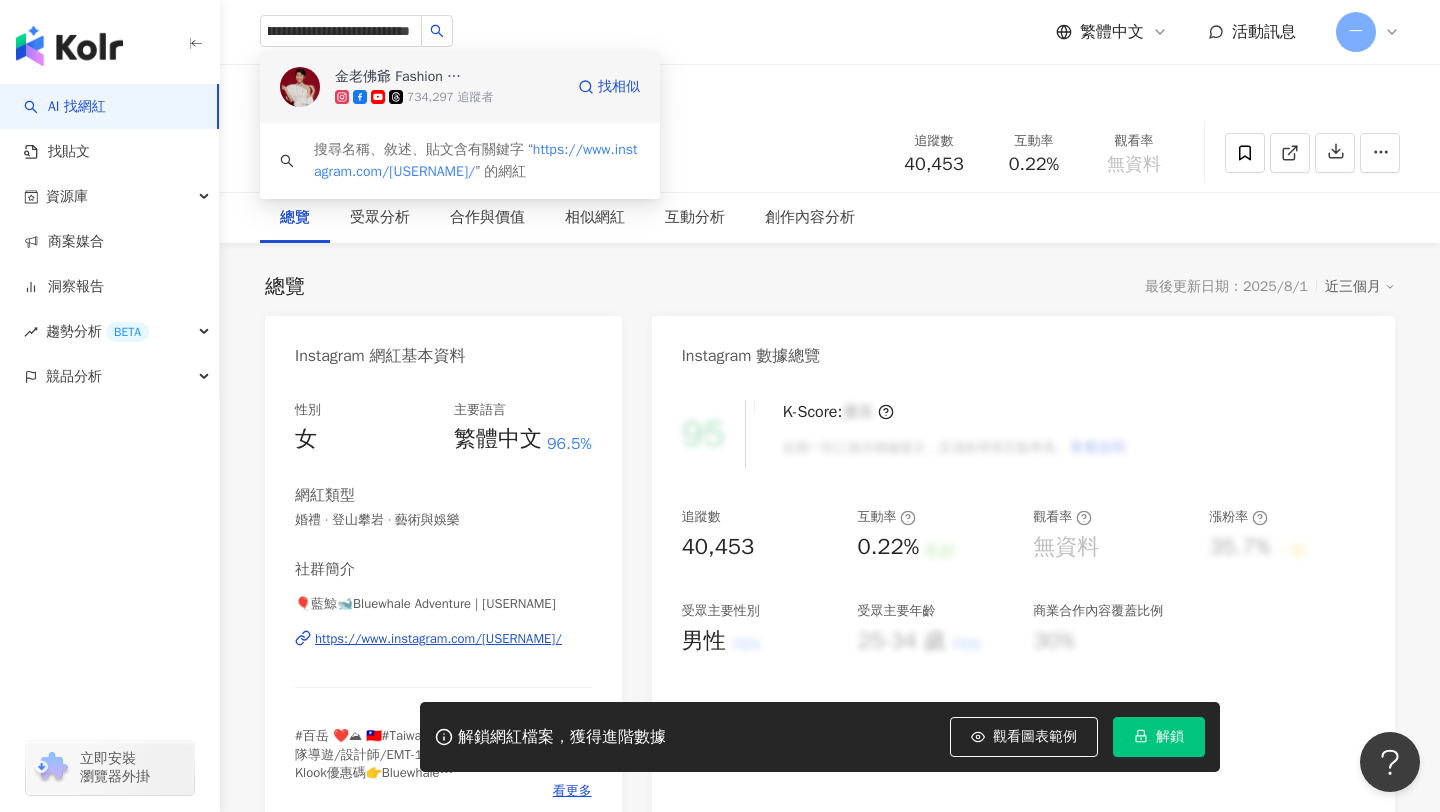 click on "金老佛爺 Fashion Blog by Kimlafayette" at bounding box center (400, 77) 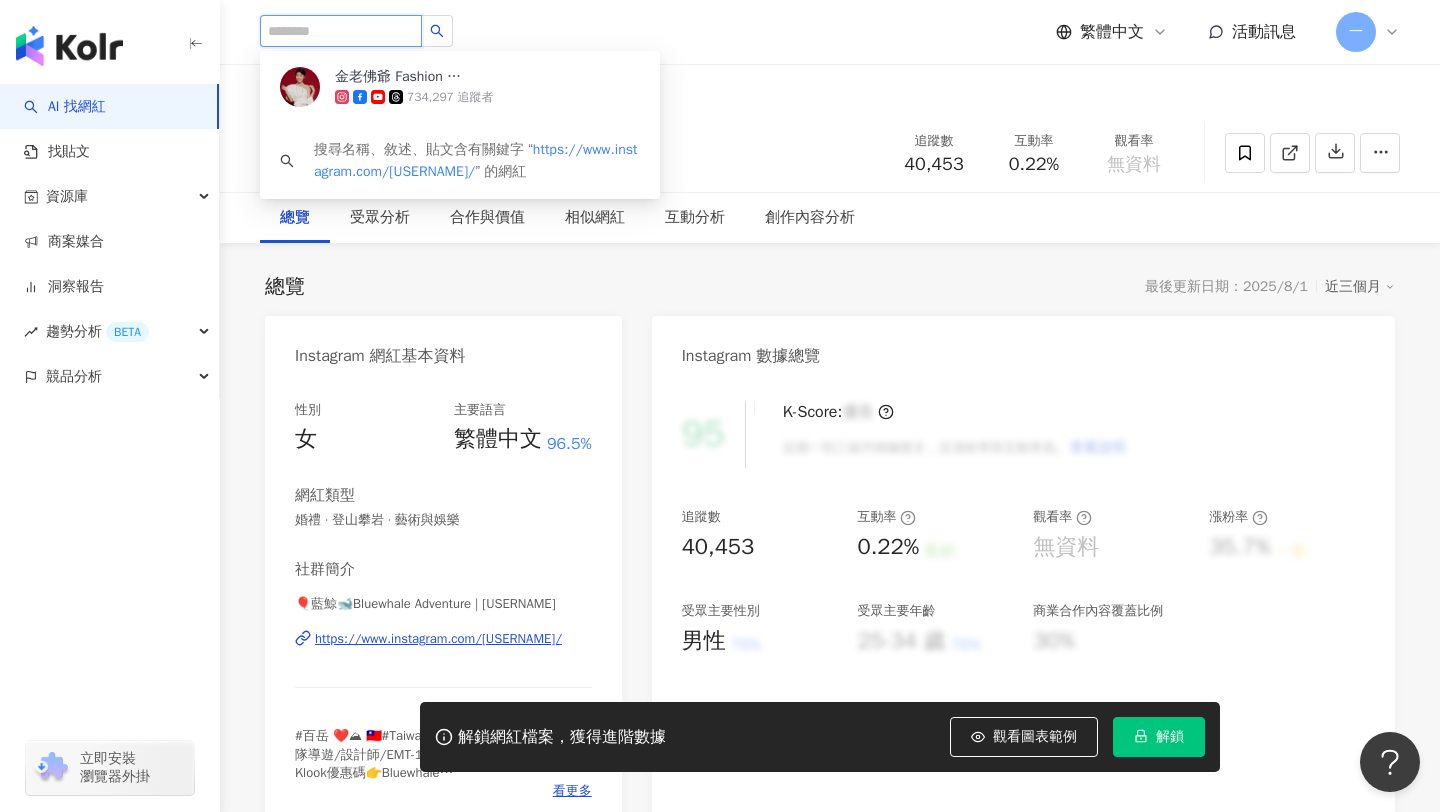 scroll, scrollTop: 0, scrollLeft: 0, axis: both 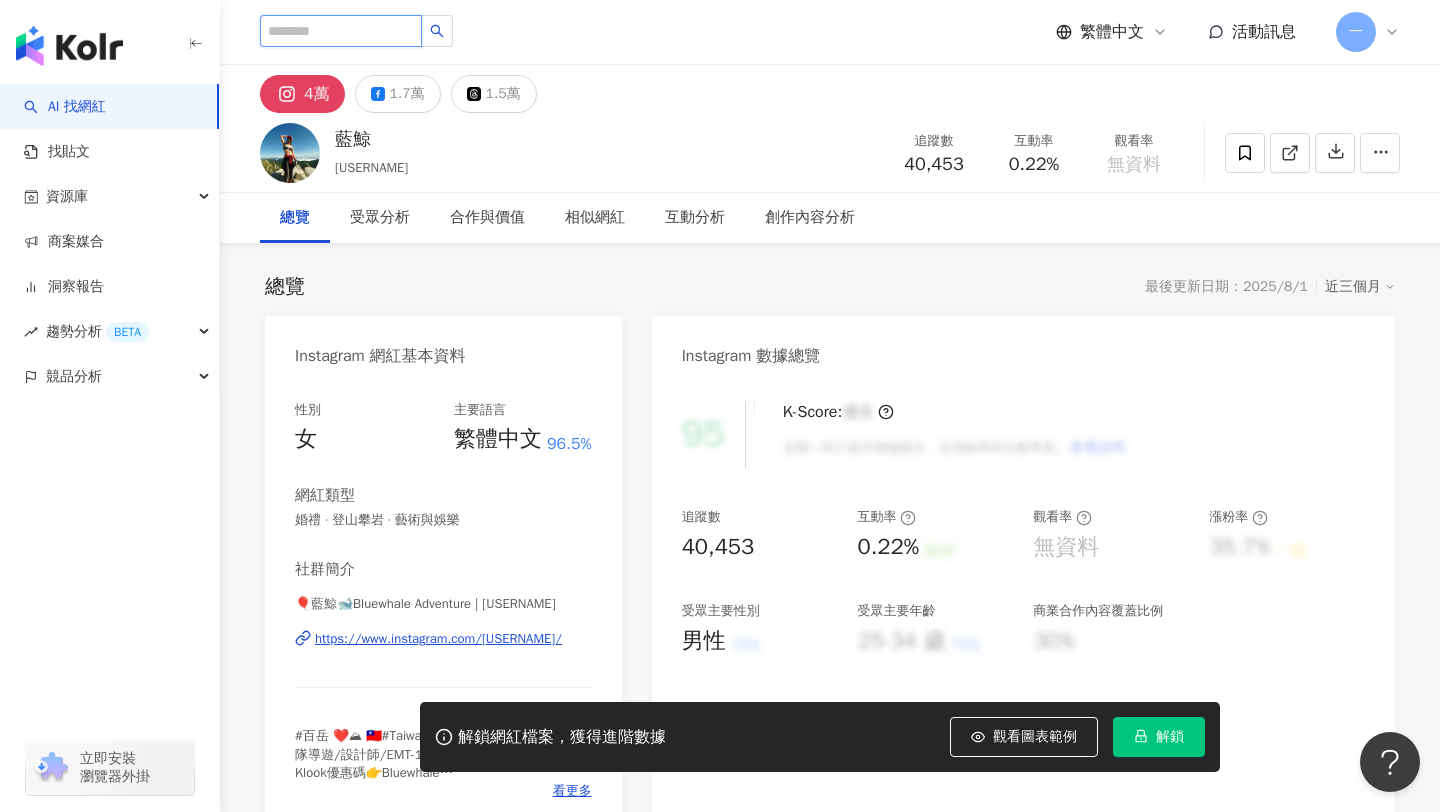 click at bounding box center (341, 31) 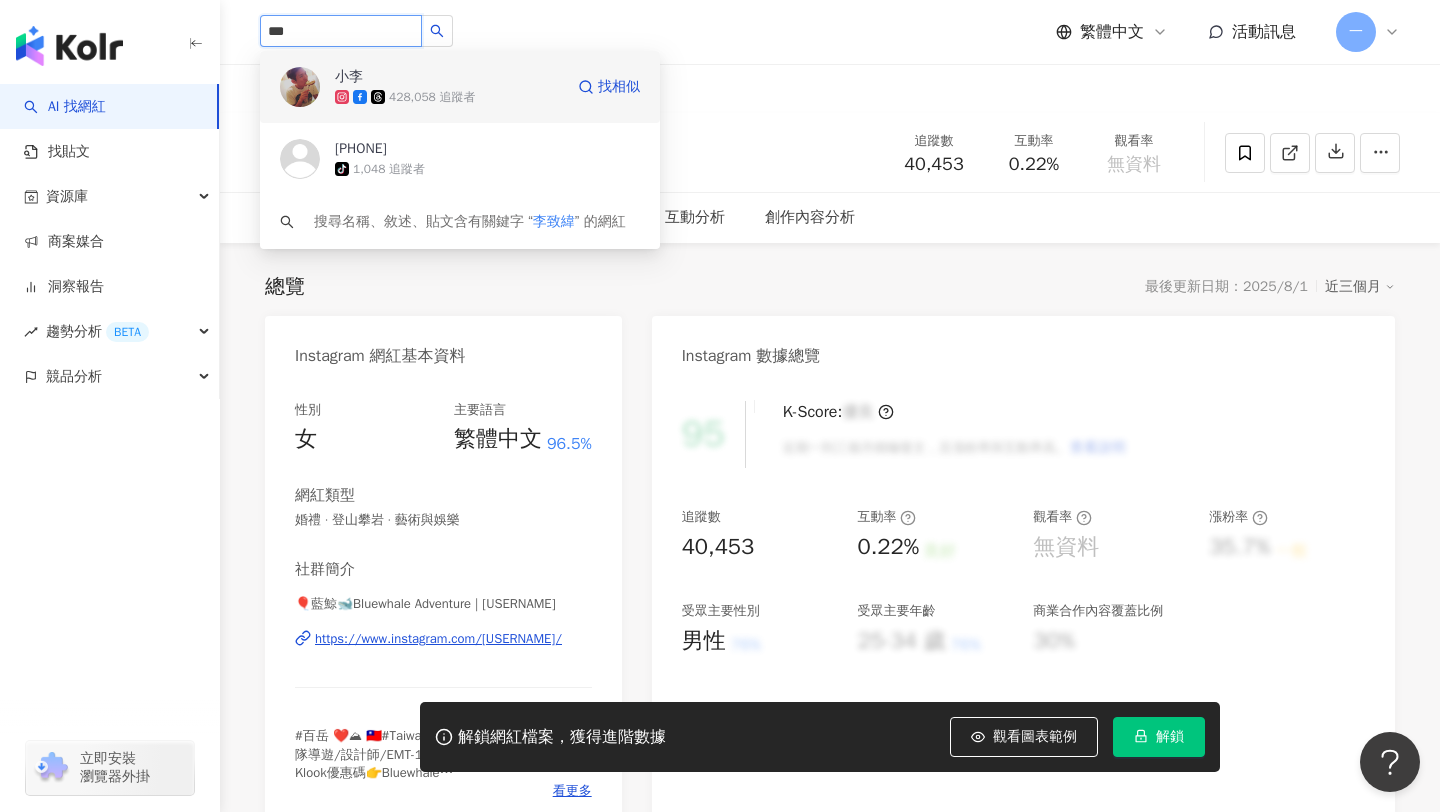 click on "小李" at bounding box center [400, 77] 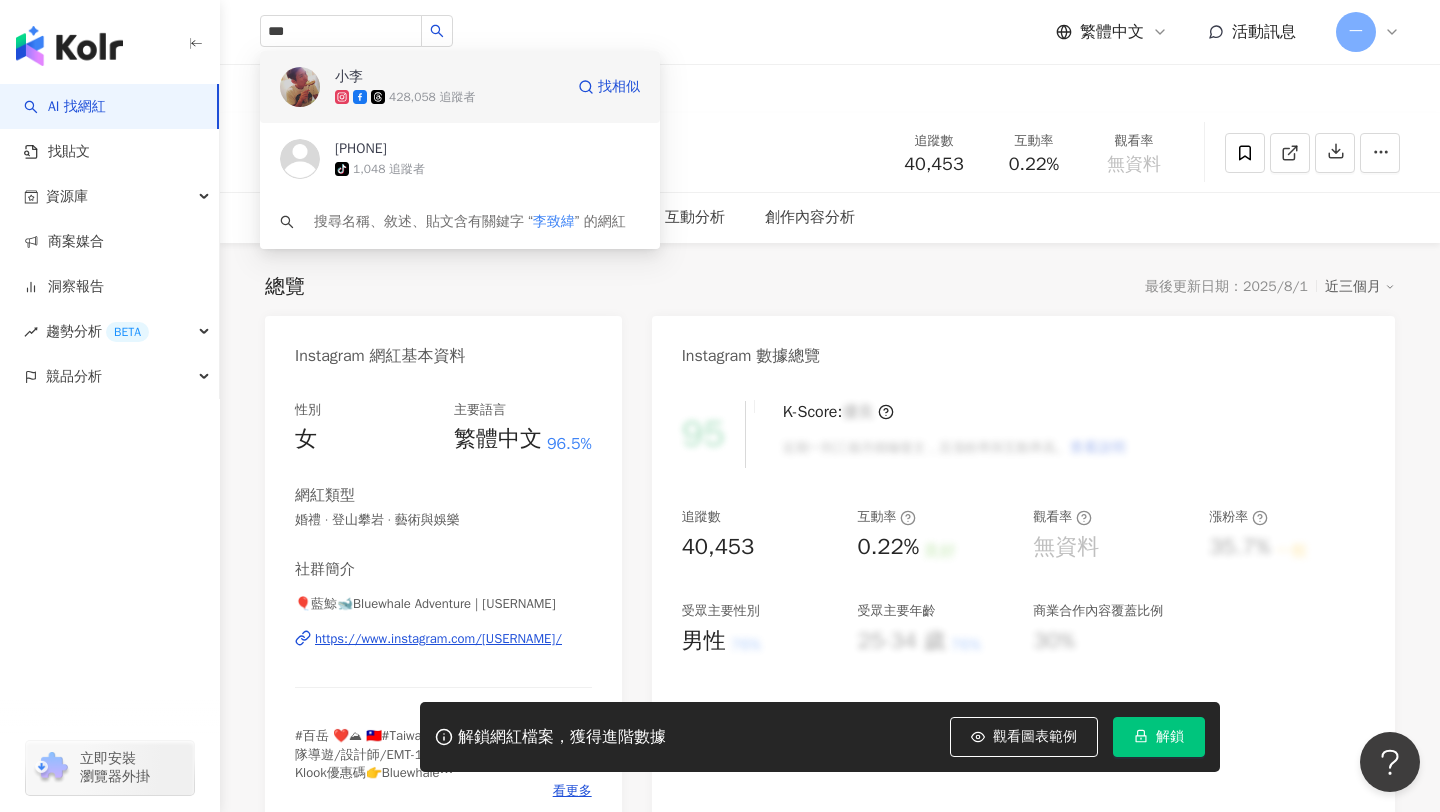 type 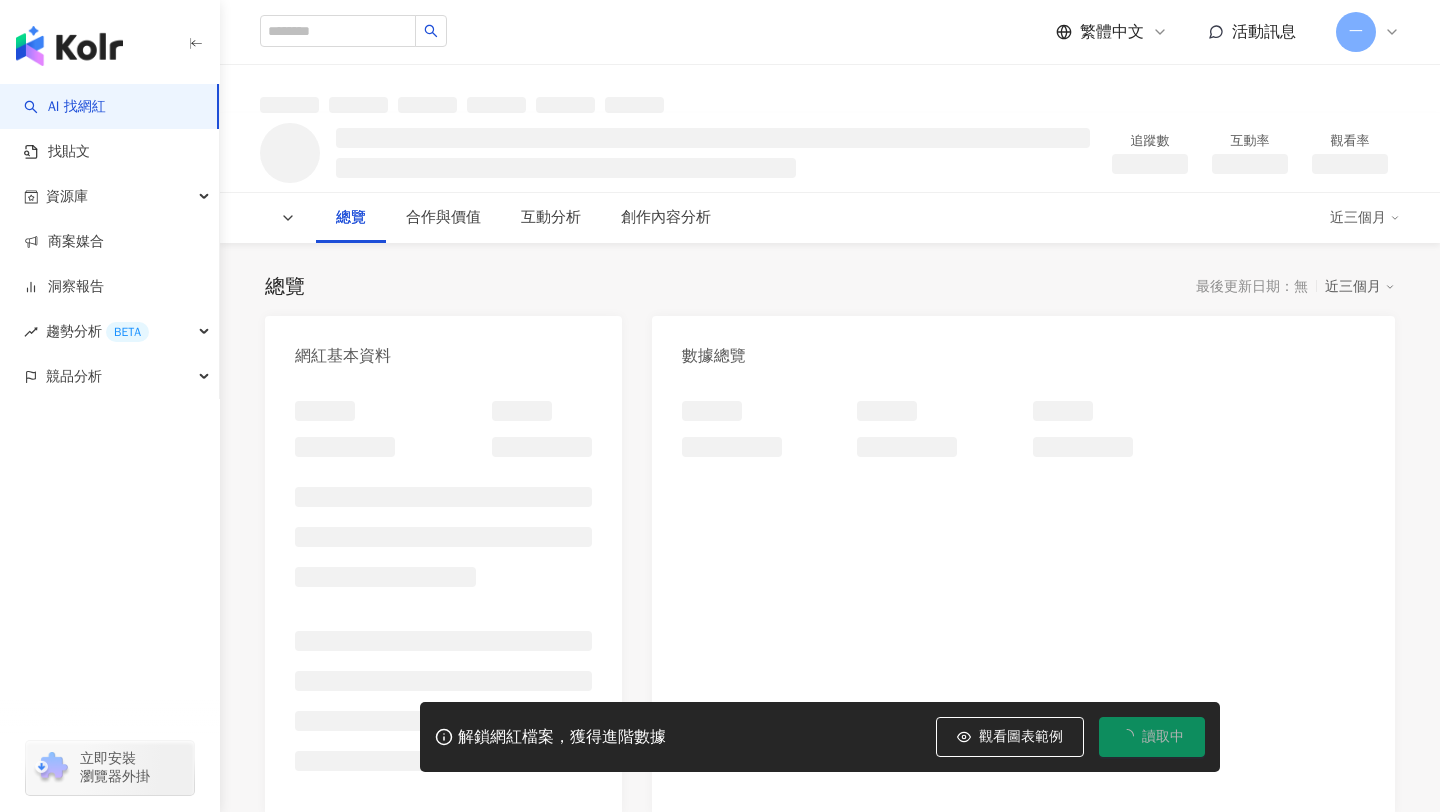 scroll, scrollTop: 0, scrollLeft: 0, axis: both 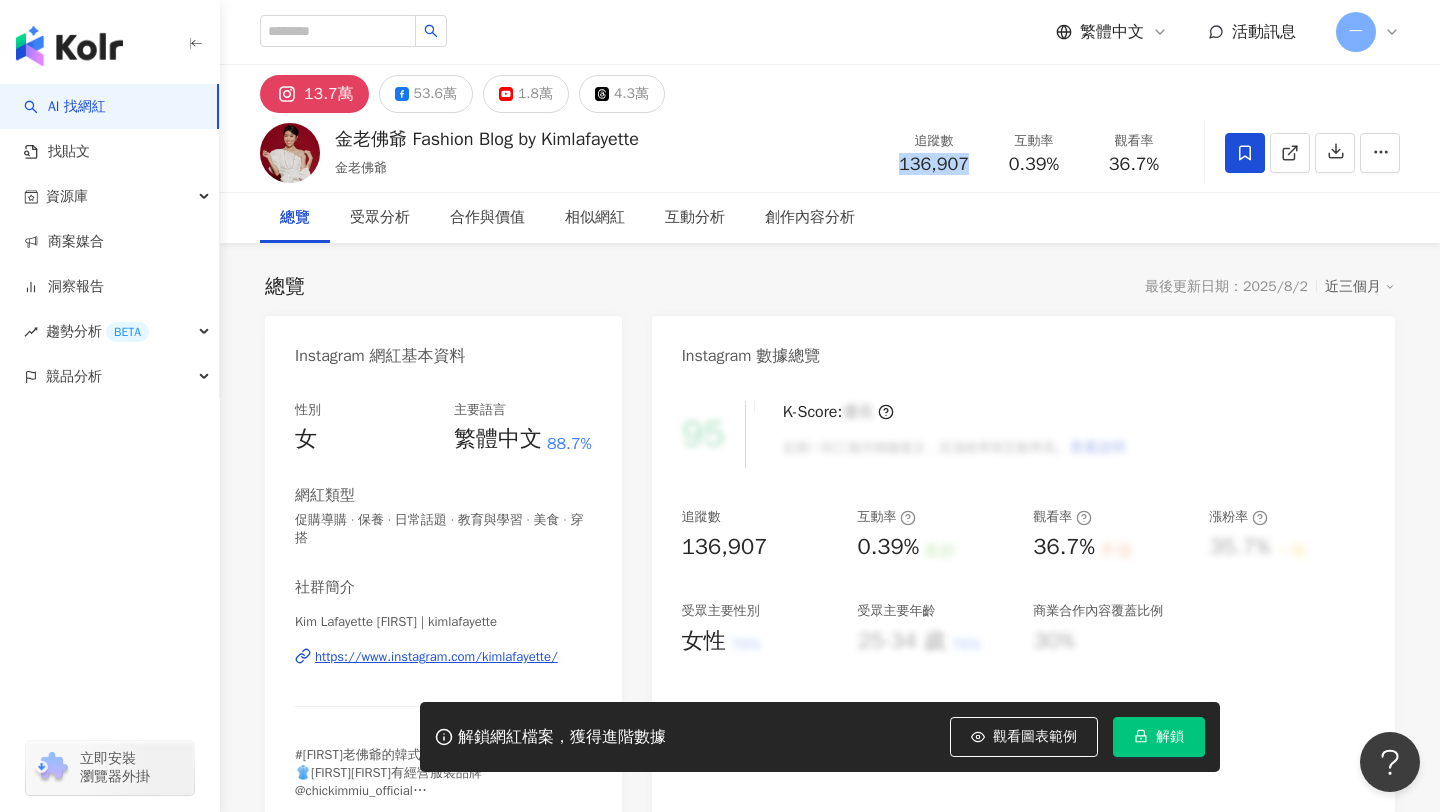 drag, startPoint x: 897, startPoint y: 164, endPoint x: 976, endPoint y: 161, distance: 79.05694 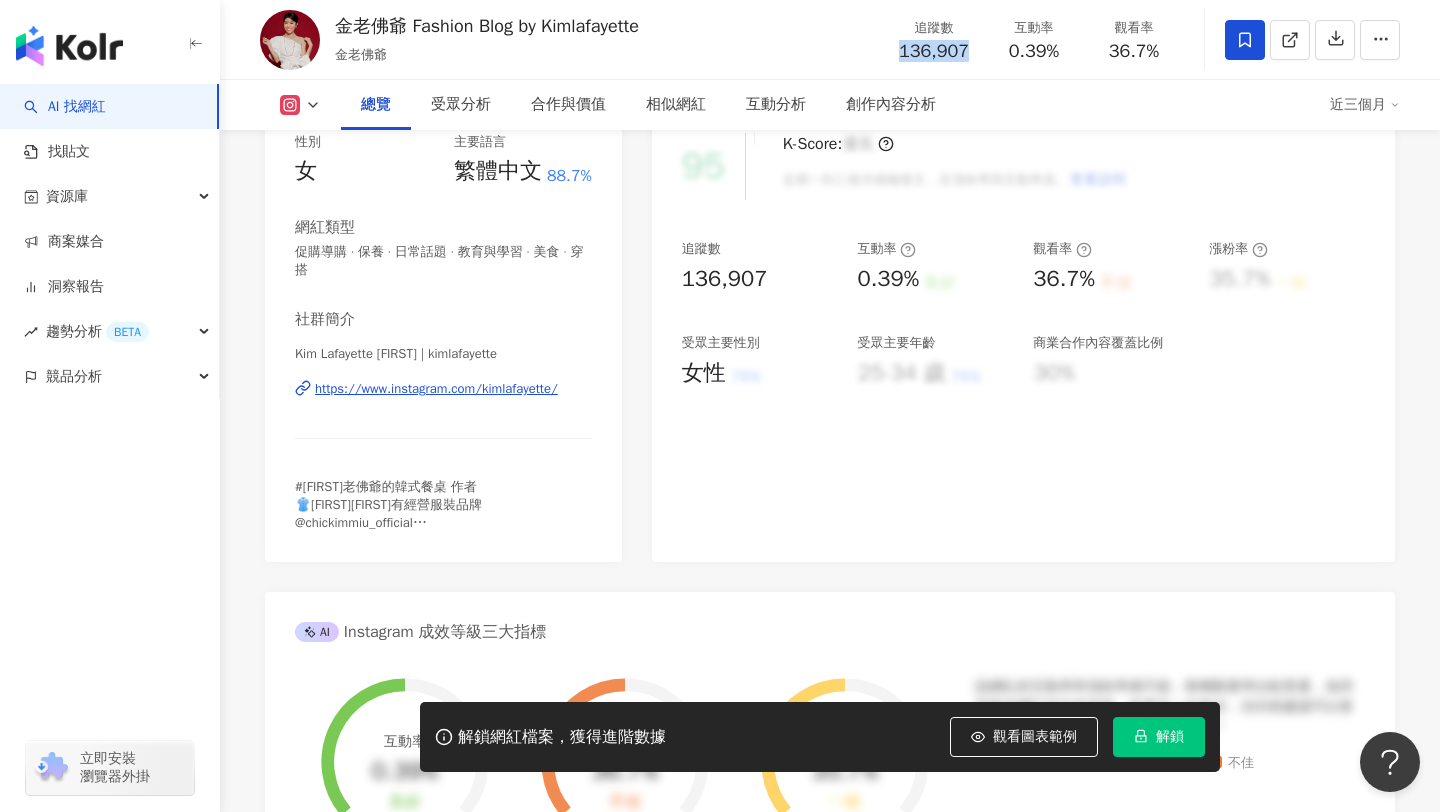scroll, scrollTop: 242, scrollLeft: 0, axis: vertical 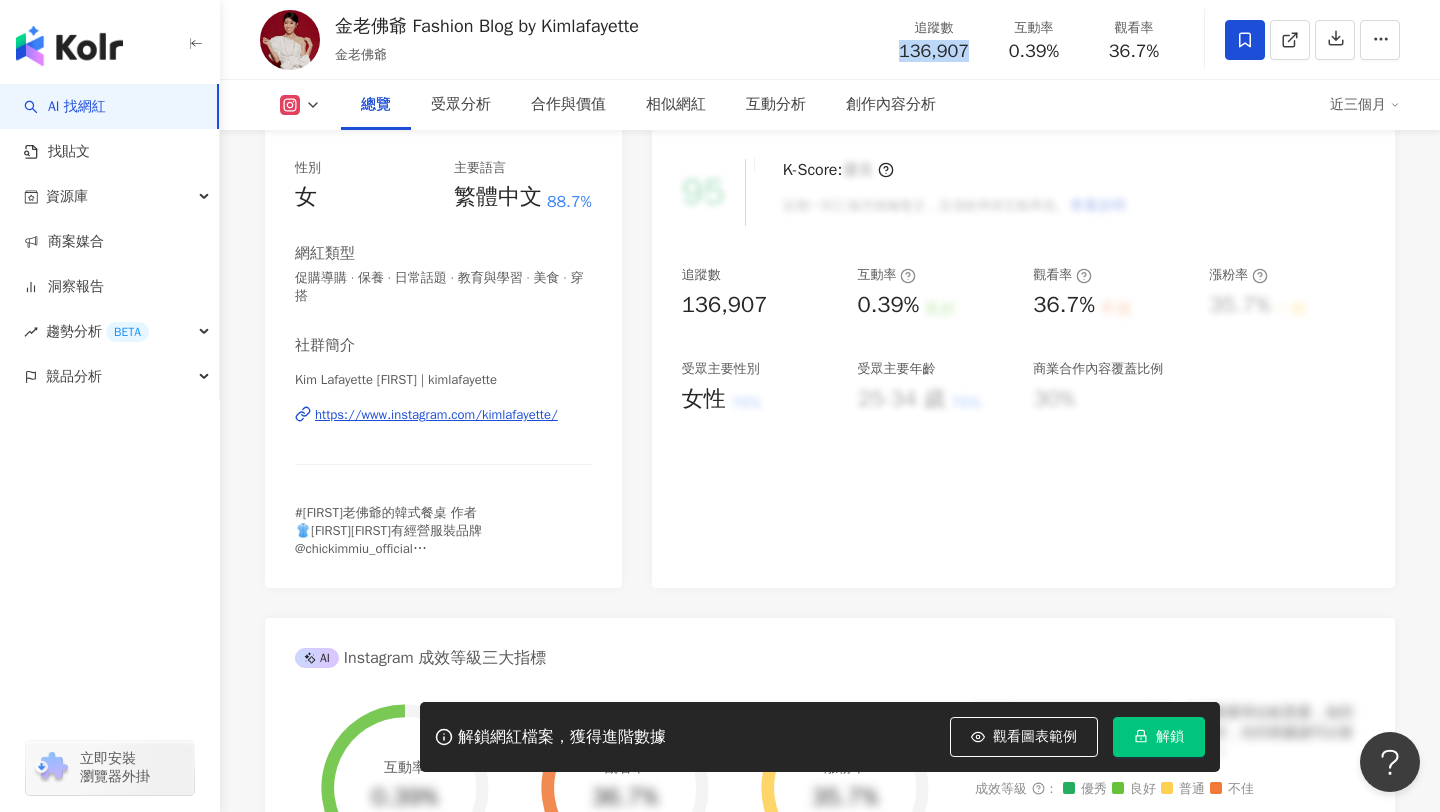 click on "https://www.instagram.com/kimlafayette/" at bounding box center [436, 415] 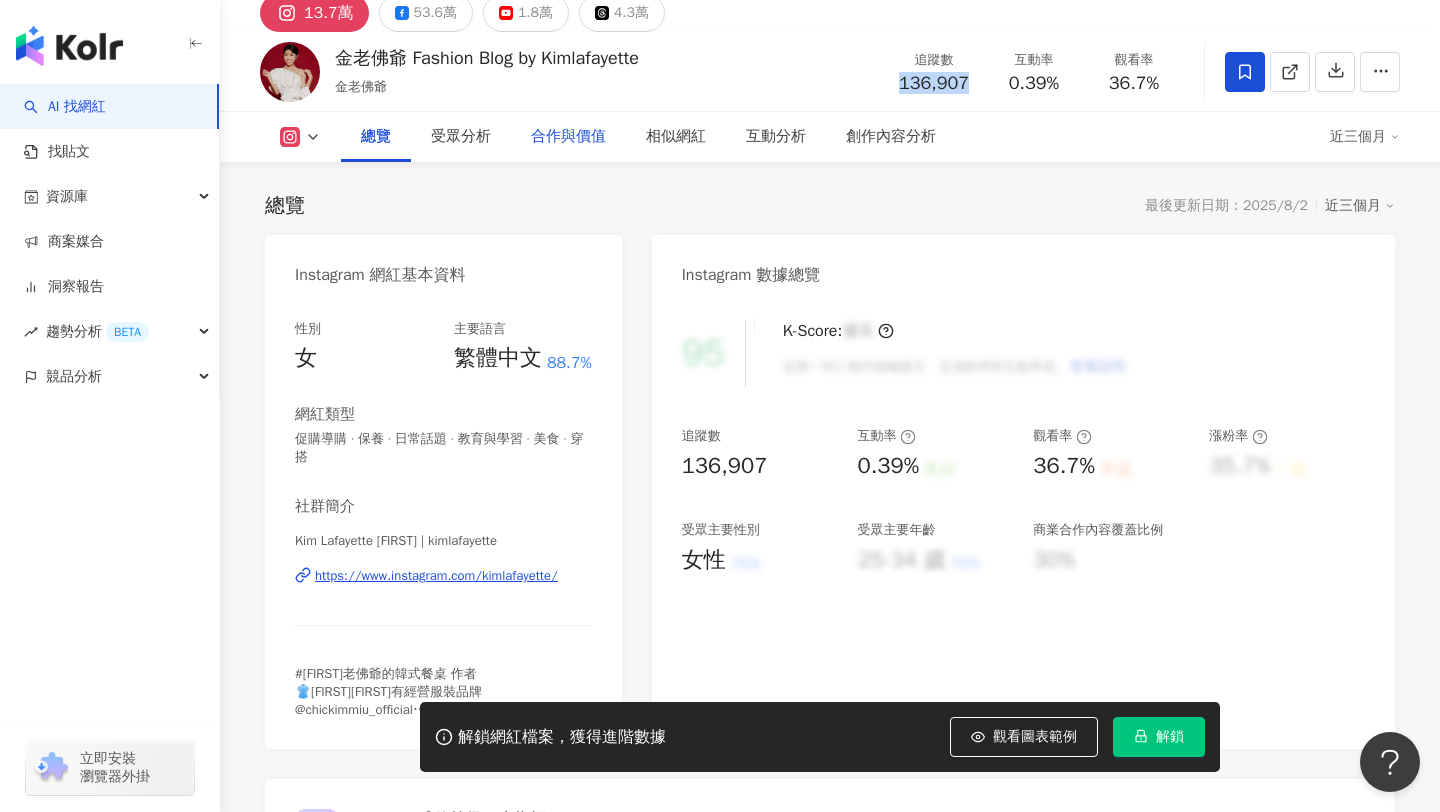 scroll, scrollTop: 0, scrollLeft: 0, axis: both 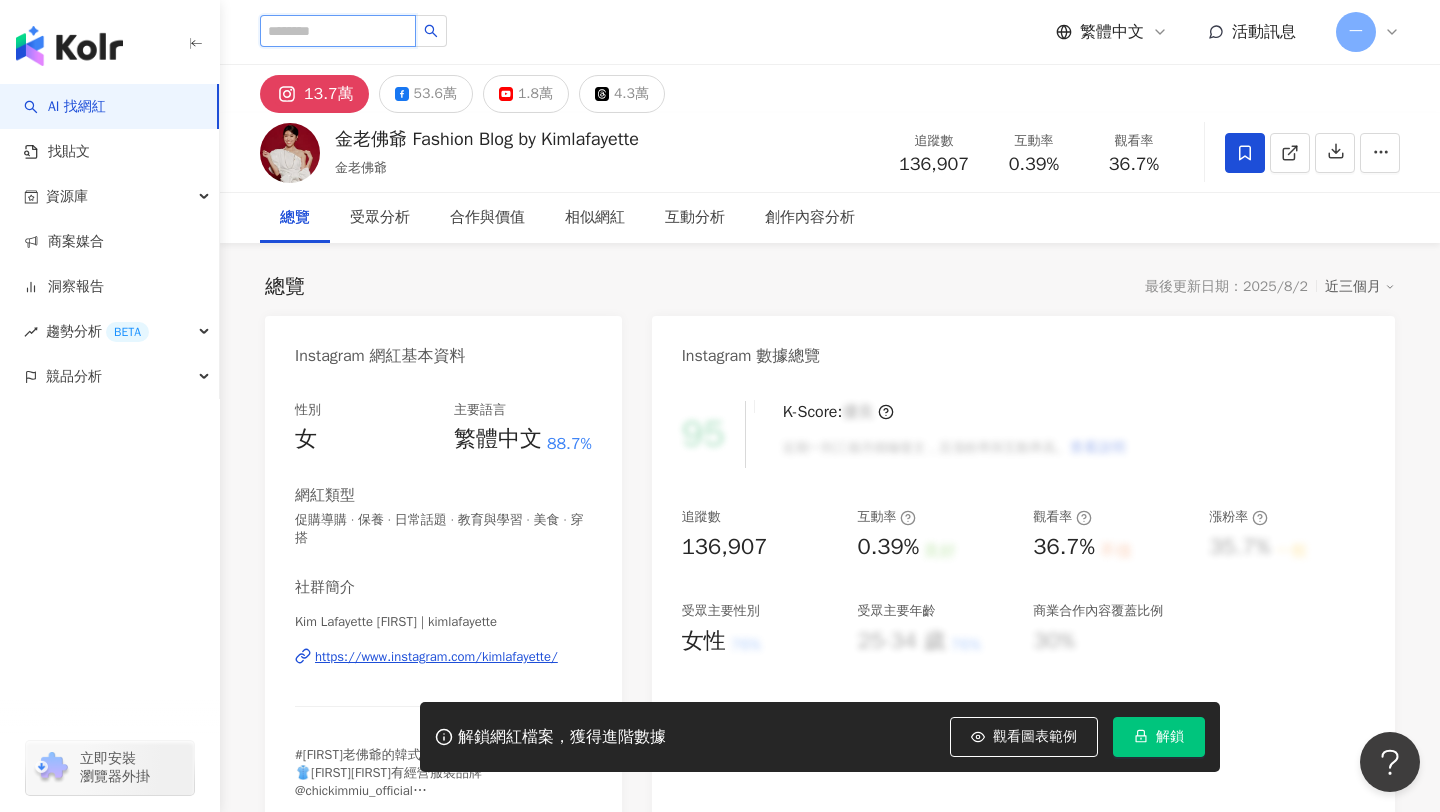 click at bounding box center (338, 31) 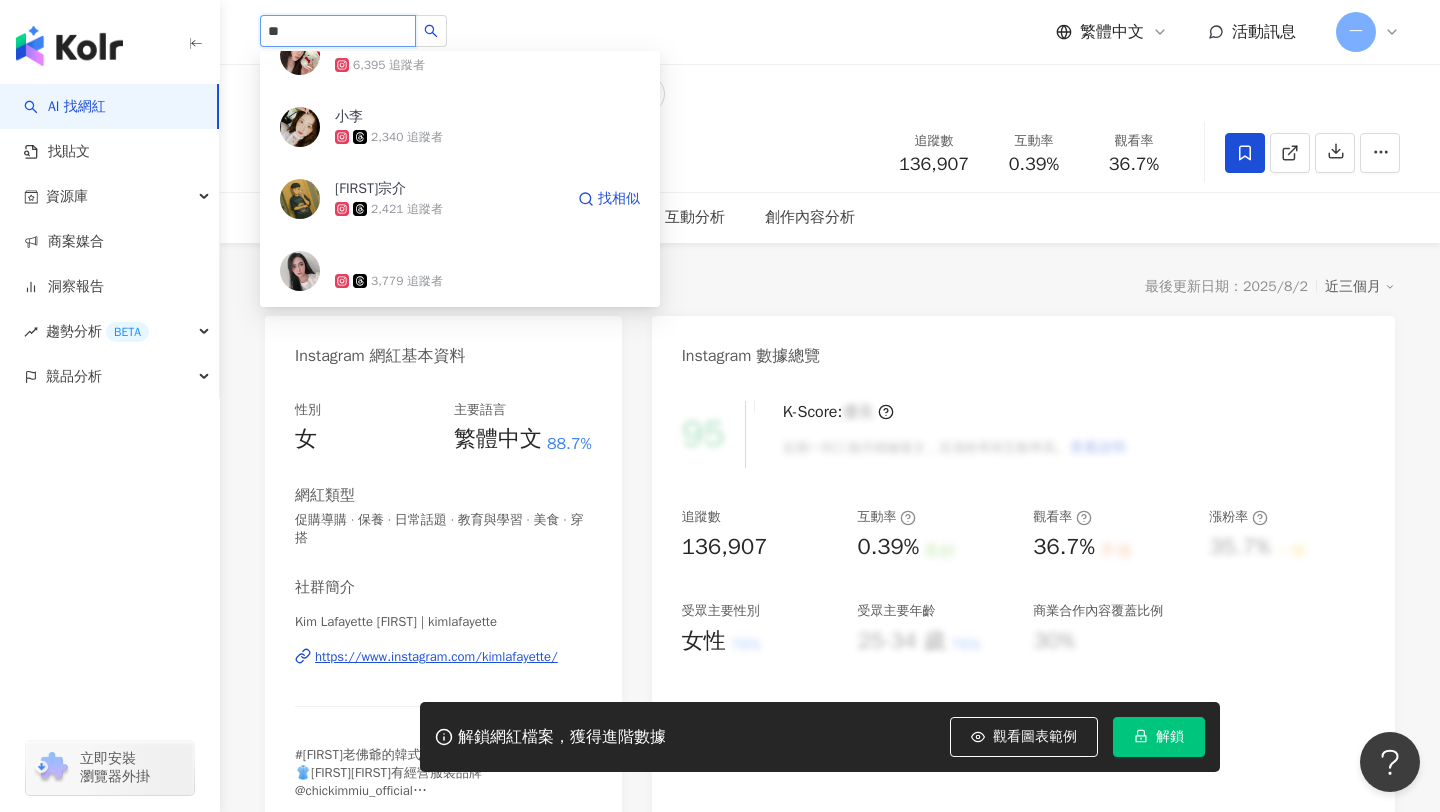 scroll, scrollTop: 474, scrollLeft: 0, axis: vertical 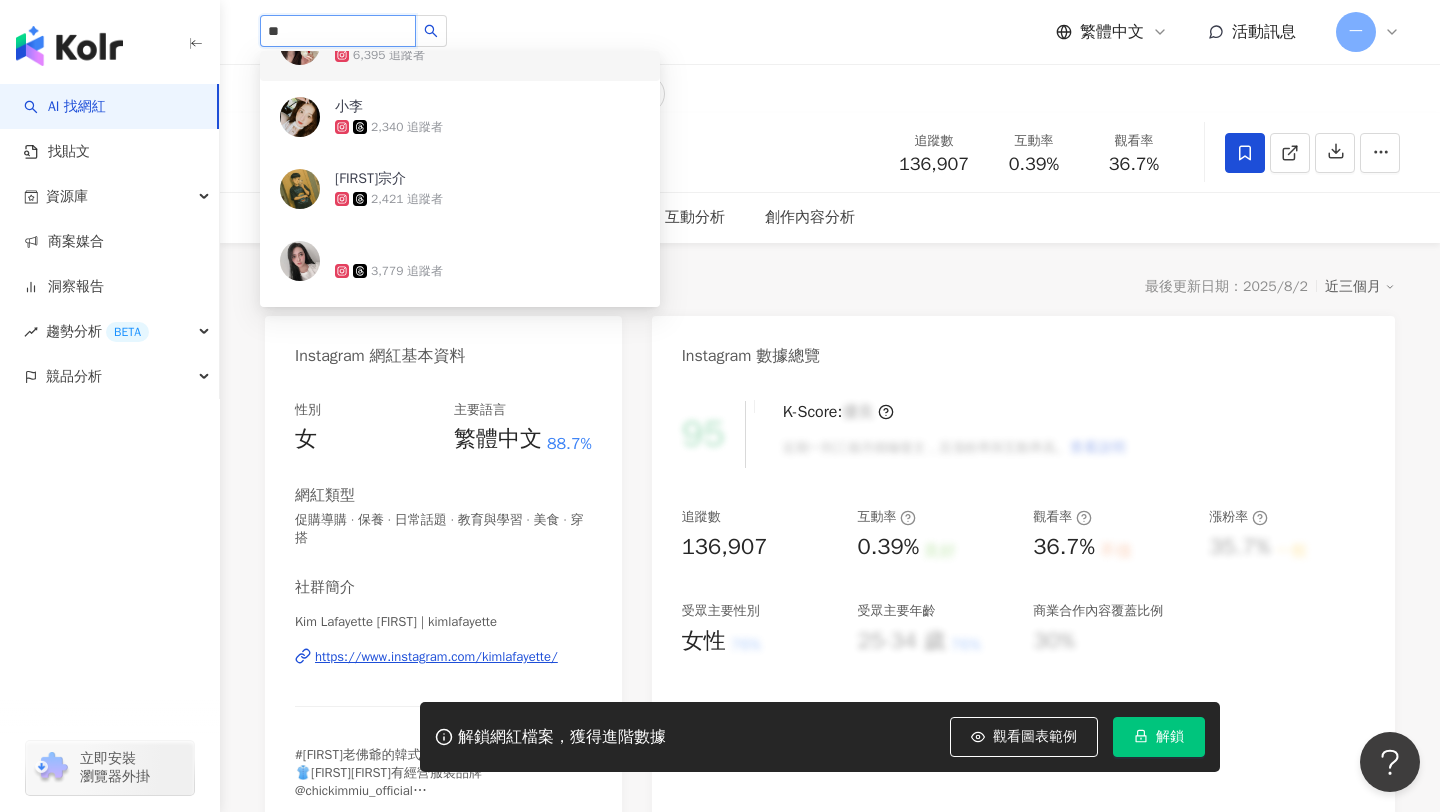 type on "**" 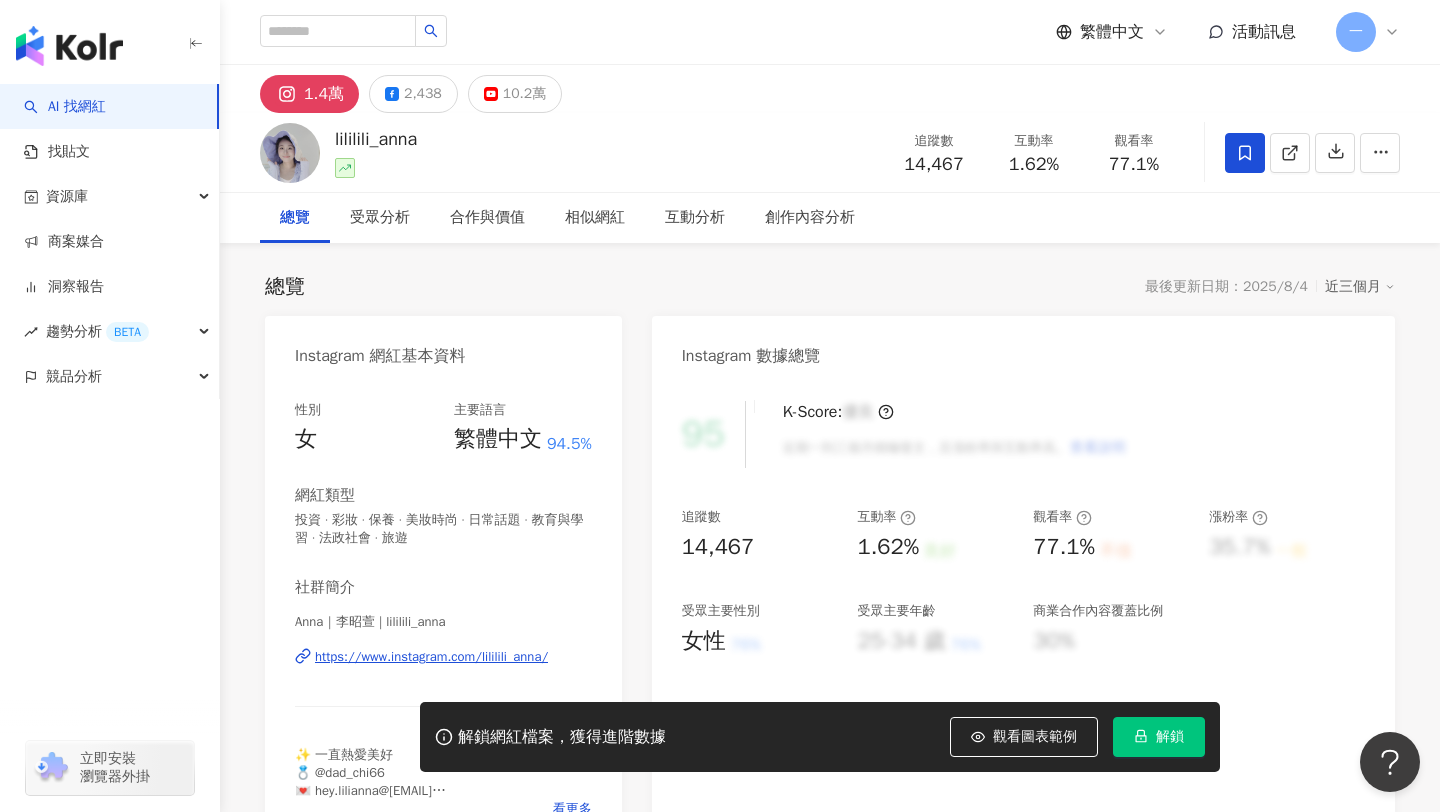 scroll, scrollTop: 60, scrollLeft: 0, axis: vertical 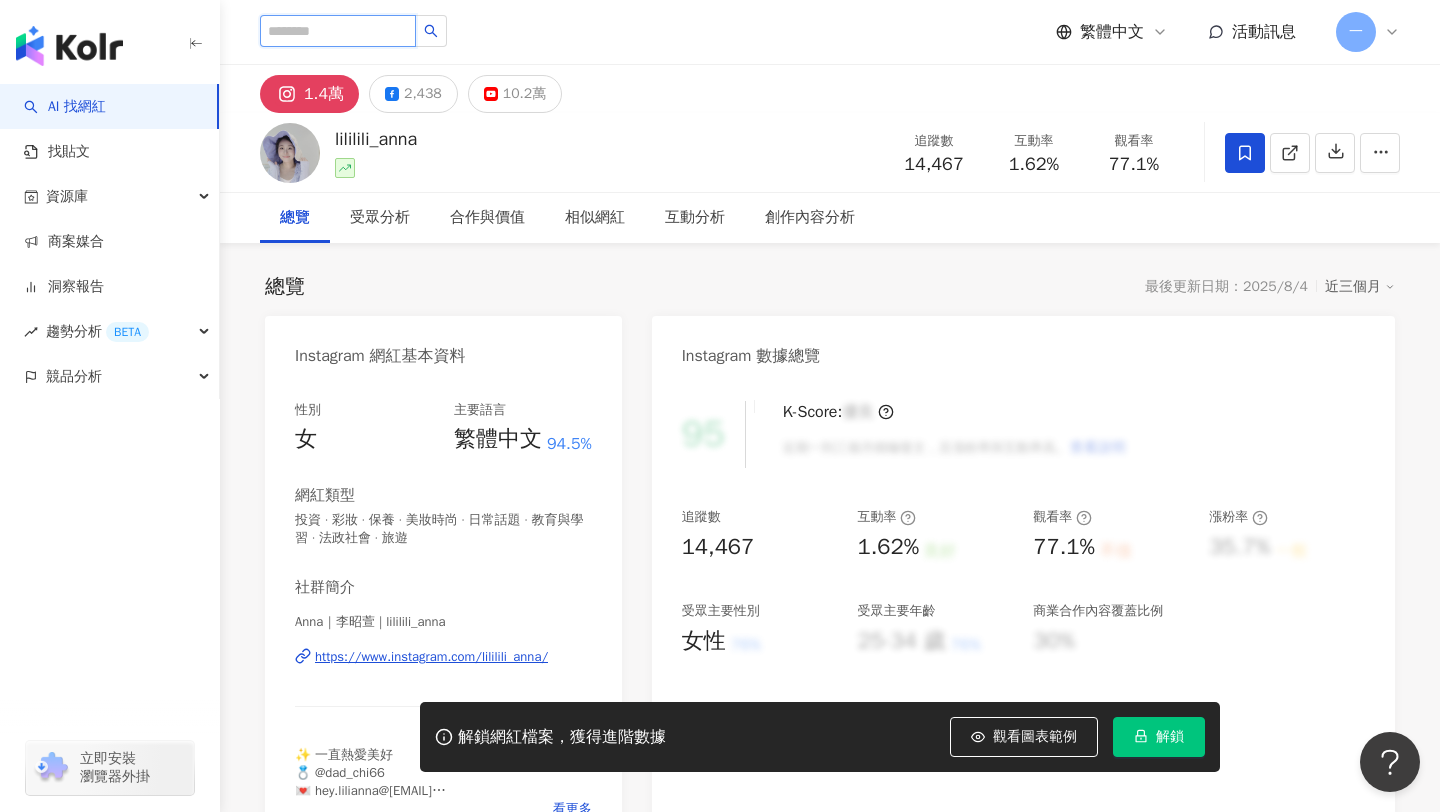 click at bounding box center (338, 31) 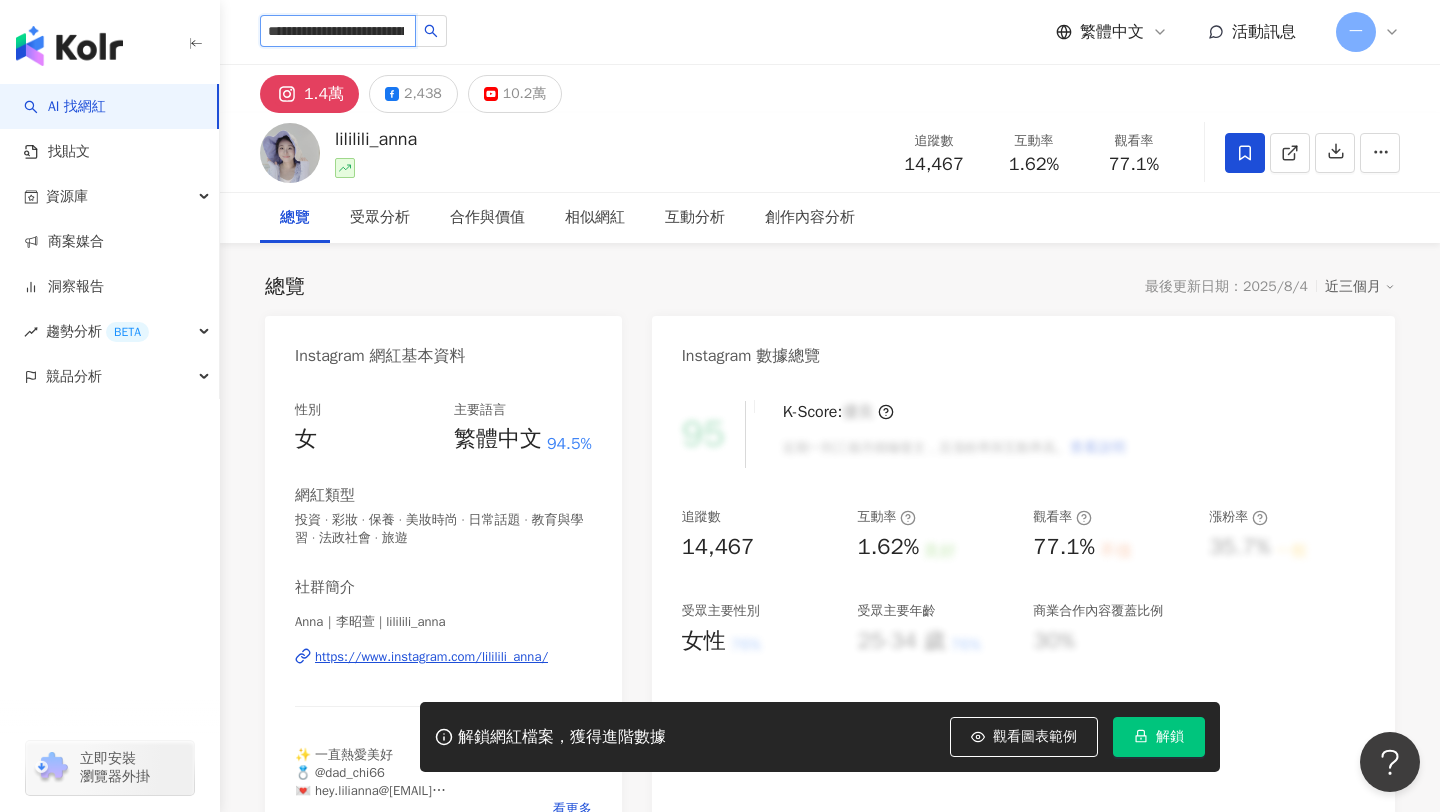 scroll, scrollTop: 0, scrollLeft: 140, axis: horizontal 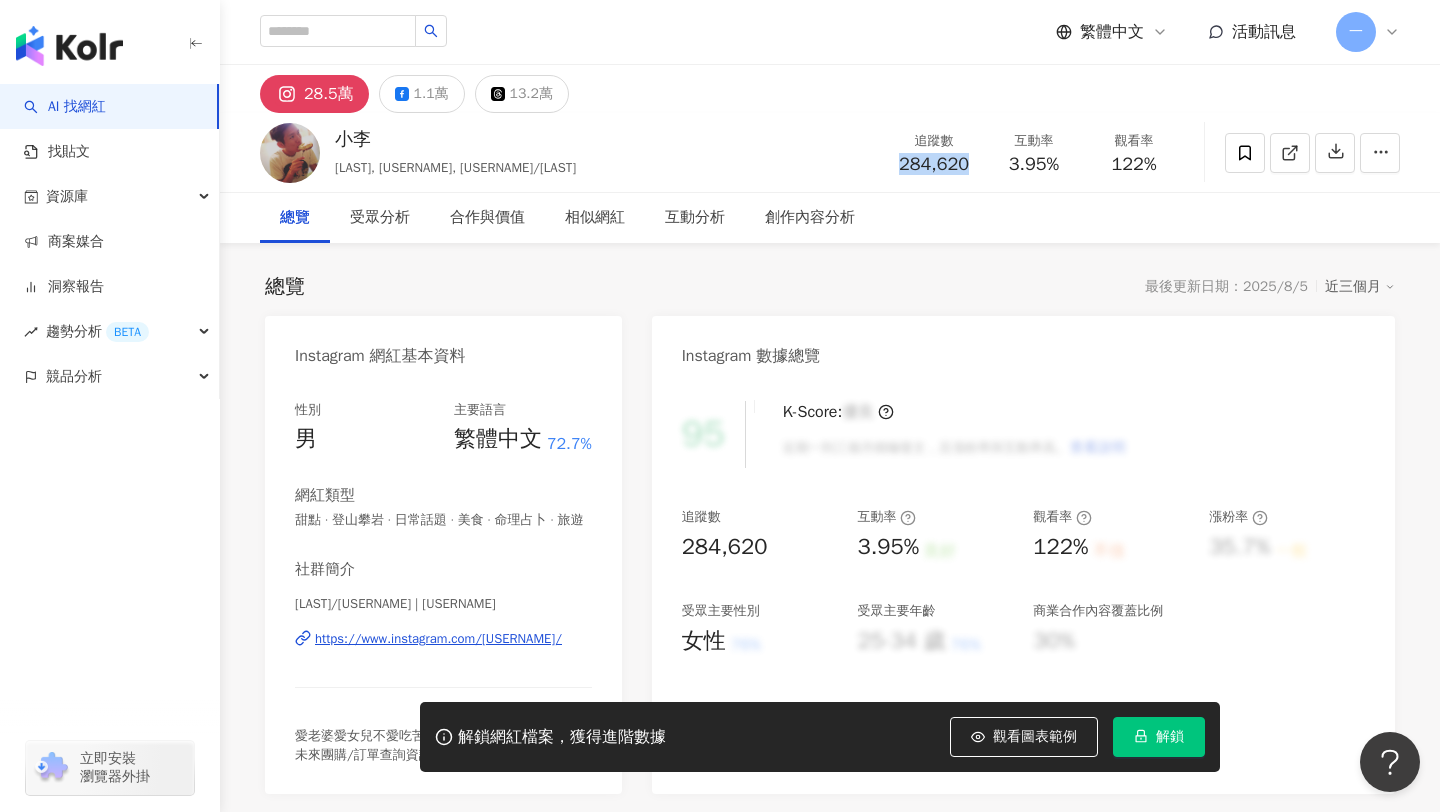 drag, startPoint x: 898, startPoint y: 166, endPoint x: 977, endPoint y: 166, distance: 79 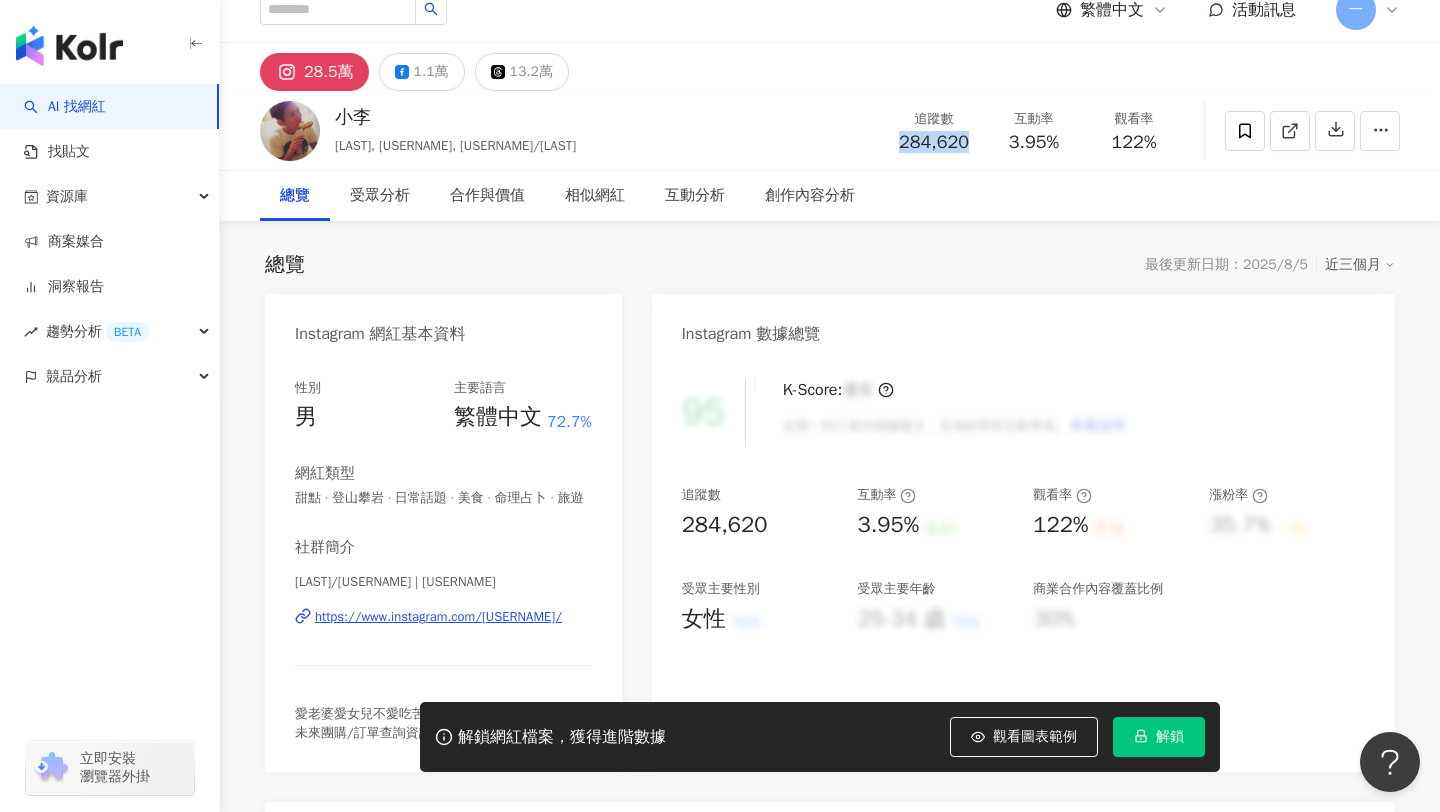 scroll, scrollTop: 0, scrollLeft: 0, axis: both 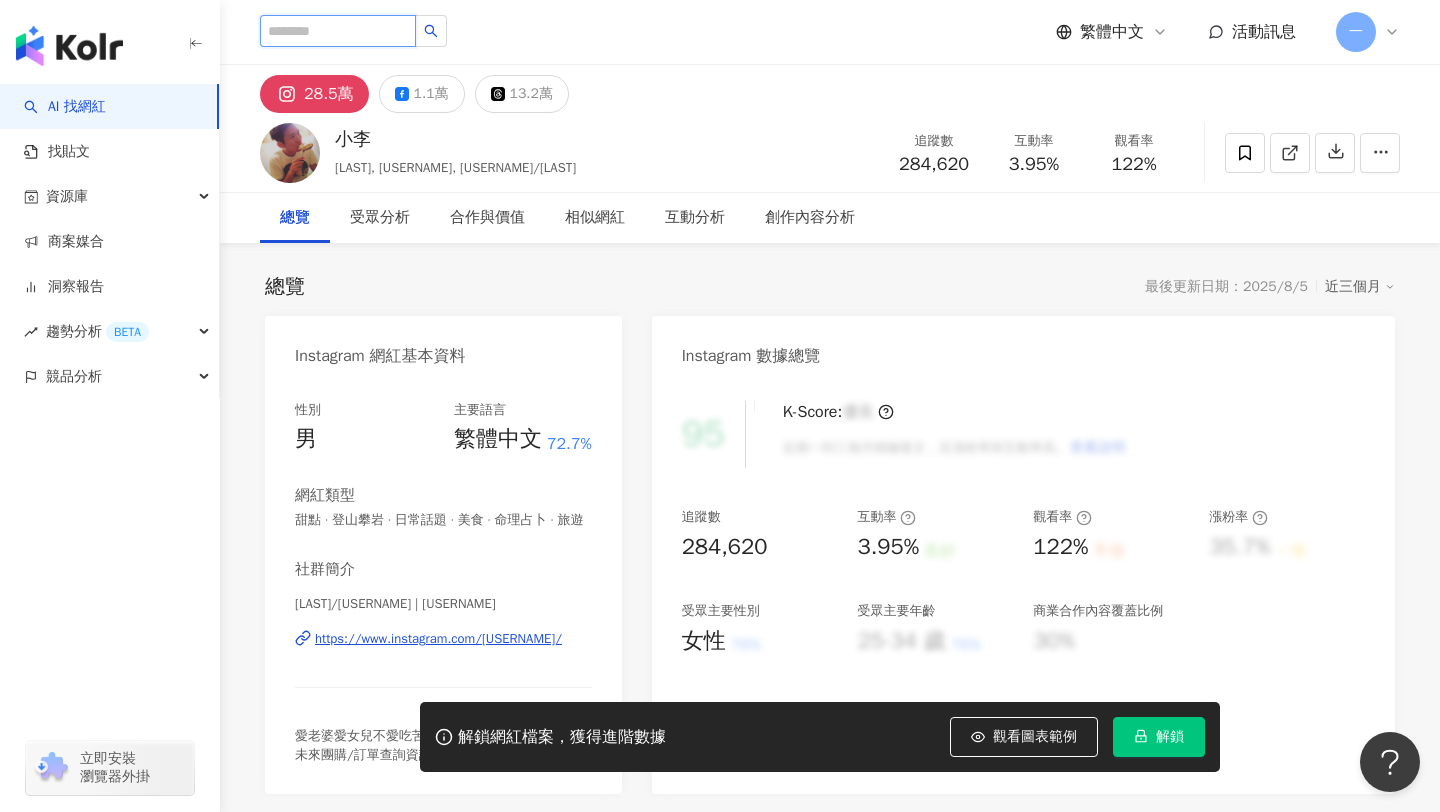 click at bounding box center [338, 31] 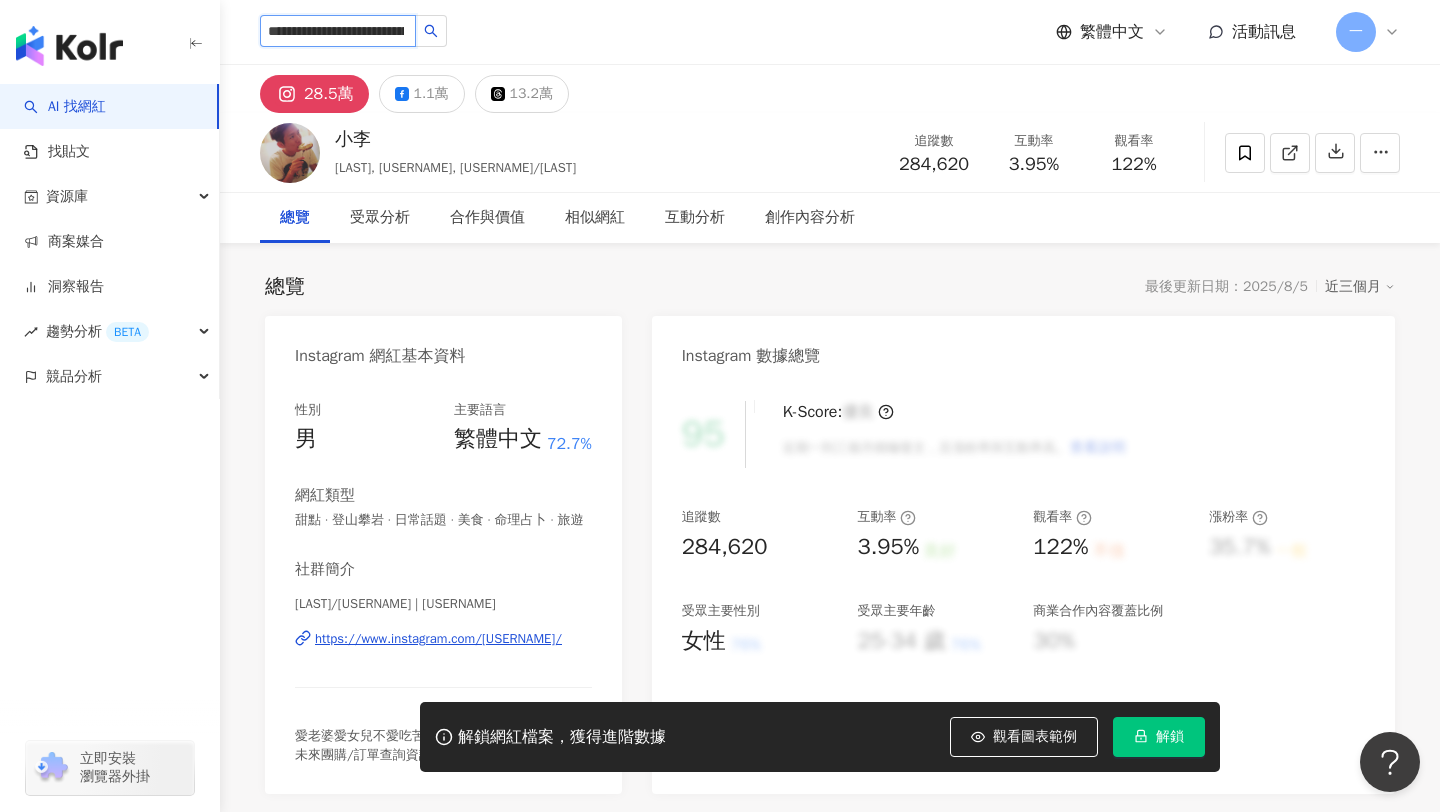 scroll, scrollTop: 0, scrollLeft: 107, axis: horizontal 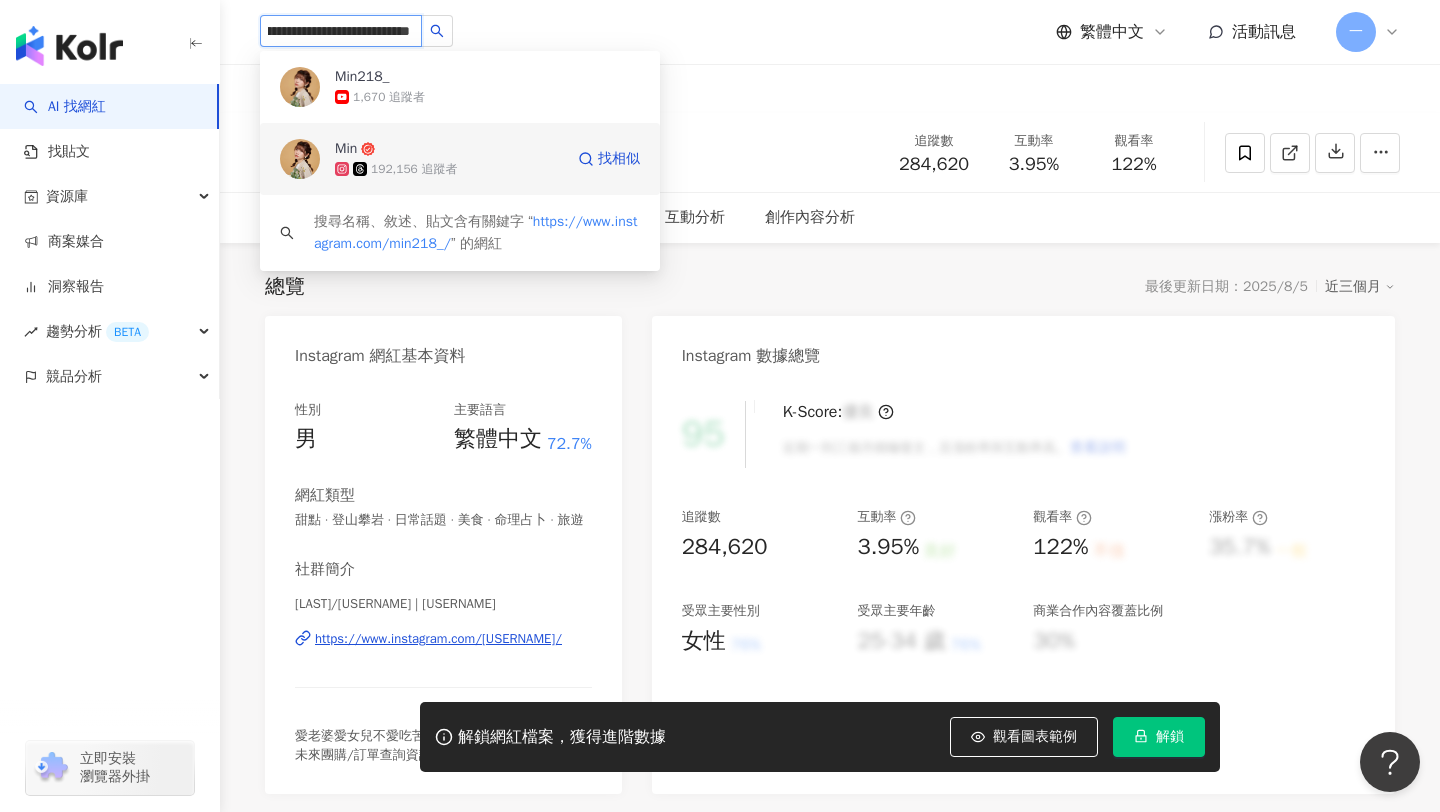 click on "Min 192,156   追蹤者 找相似" at bounding box center [460, 159] 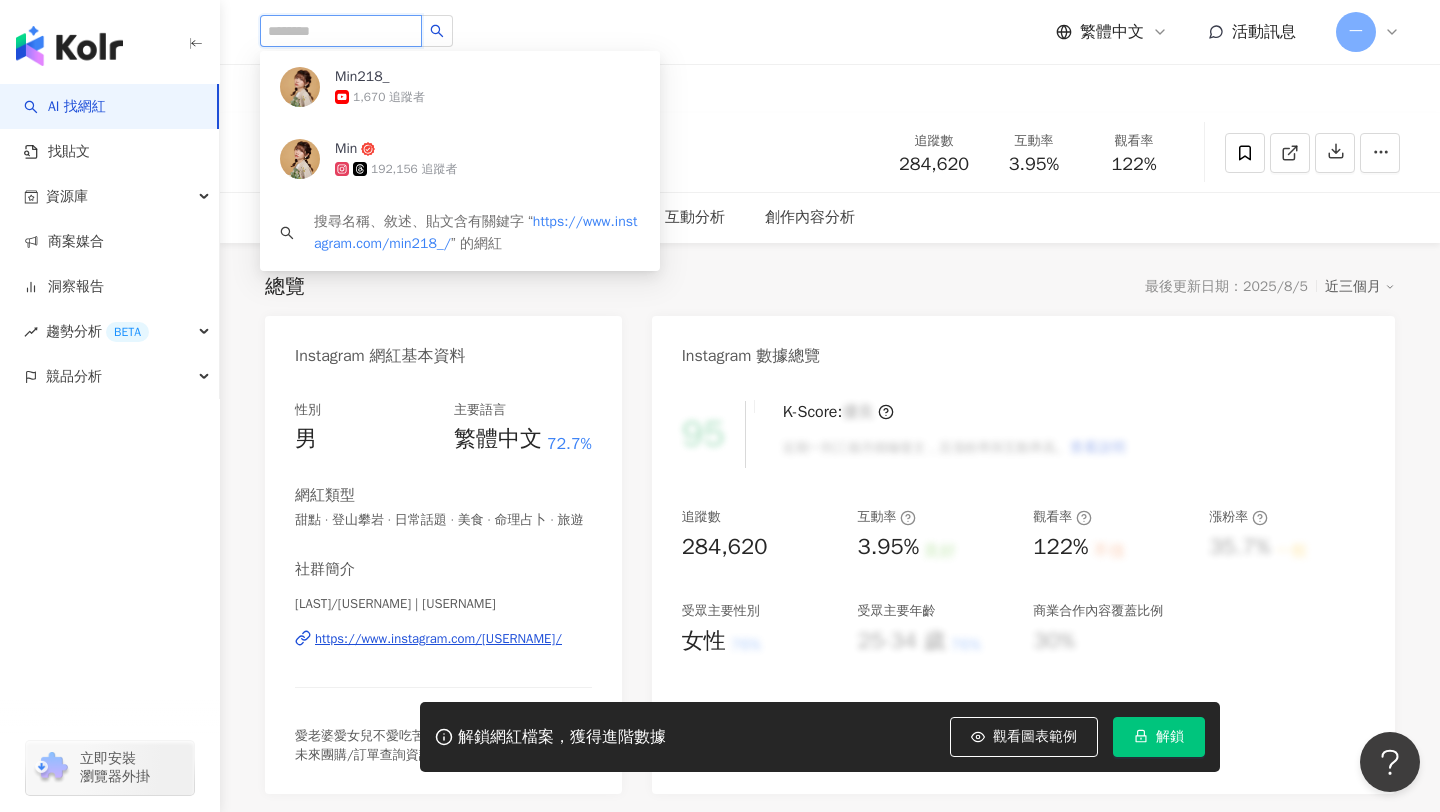 scroll, scrollTop: 0, scrollLeft: 0, axis: both 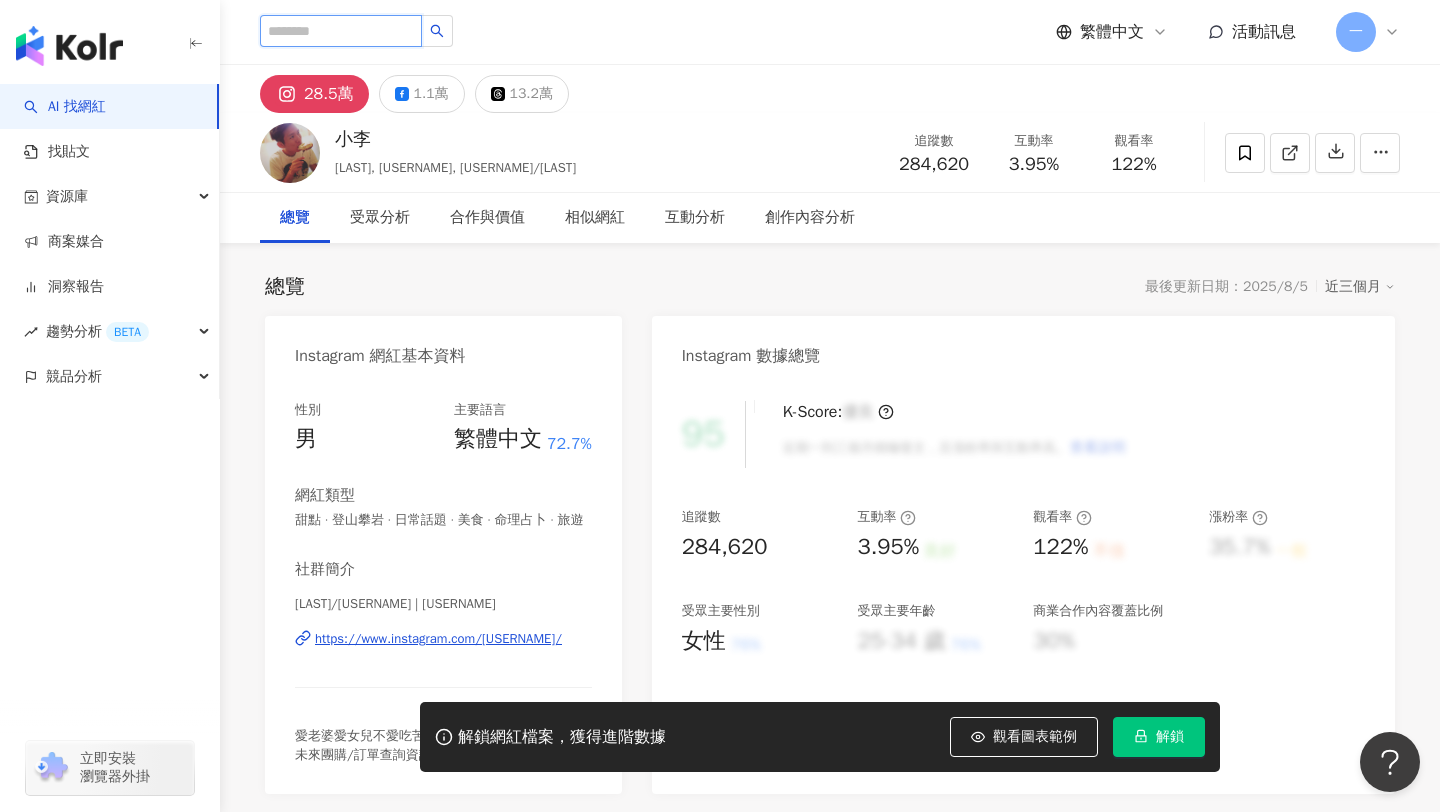 click at bounding box center (341, 31) 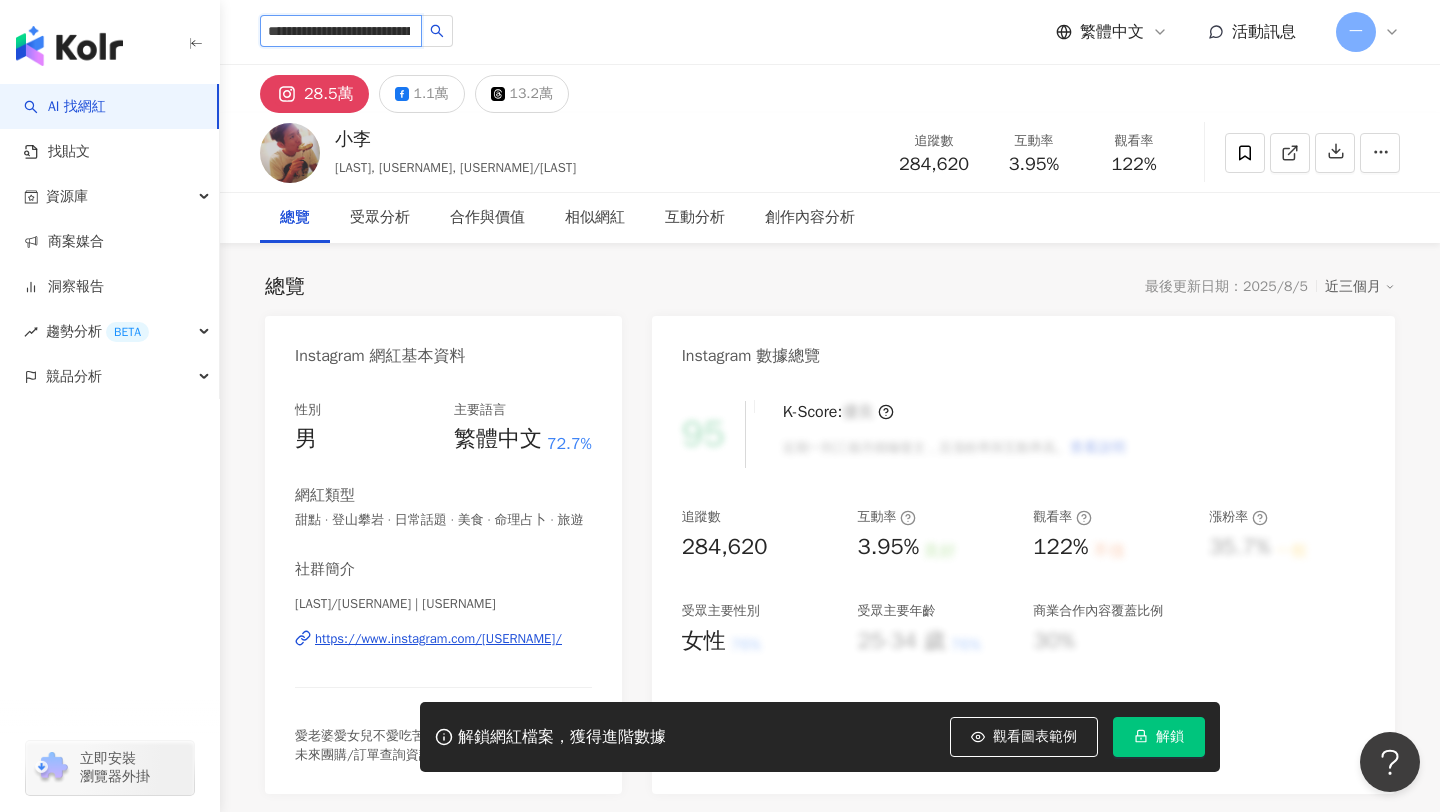 scroll, scrollTop: 0, scrollLeft: 99, axis: horizontal 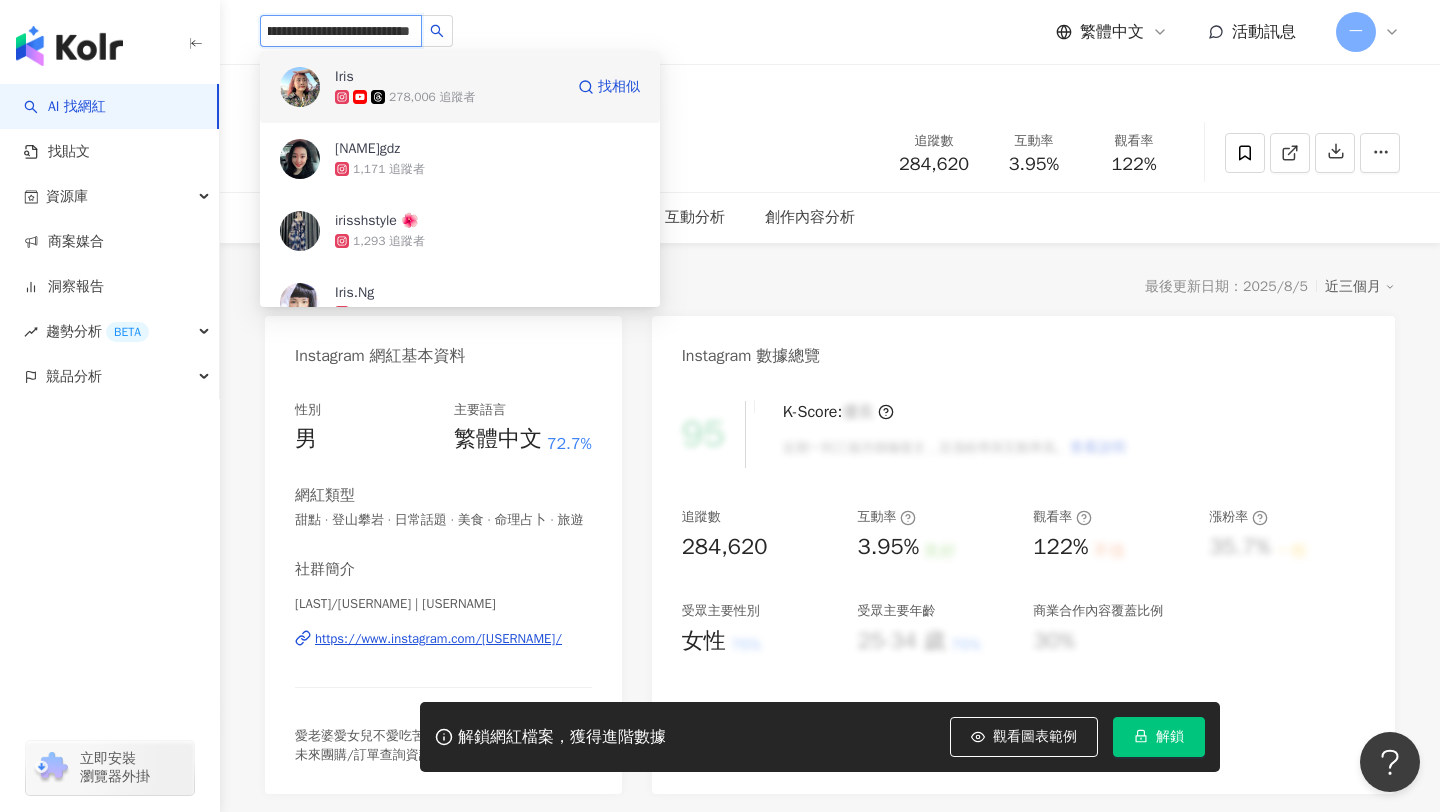 click at bounding box center [300, 87] 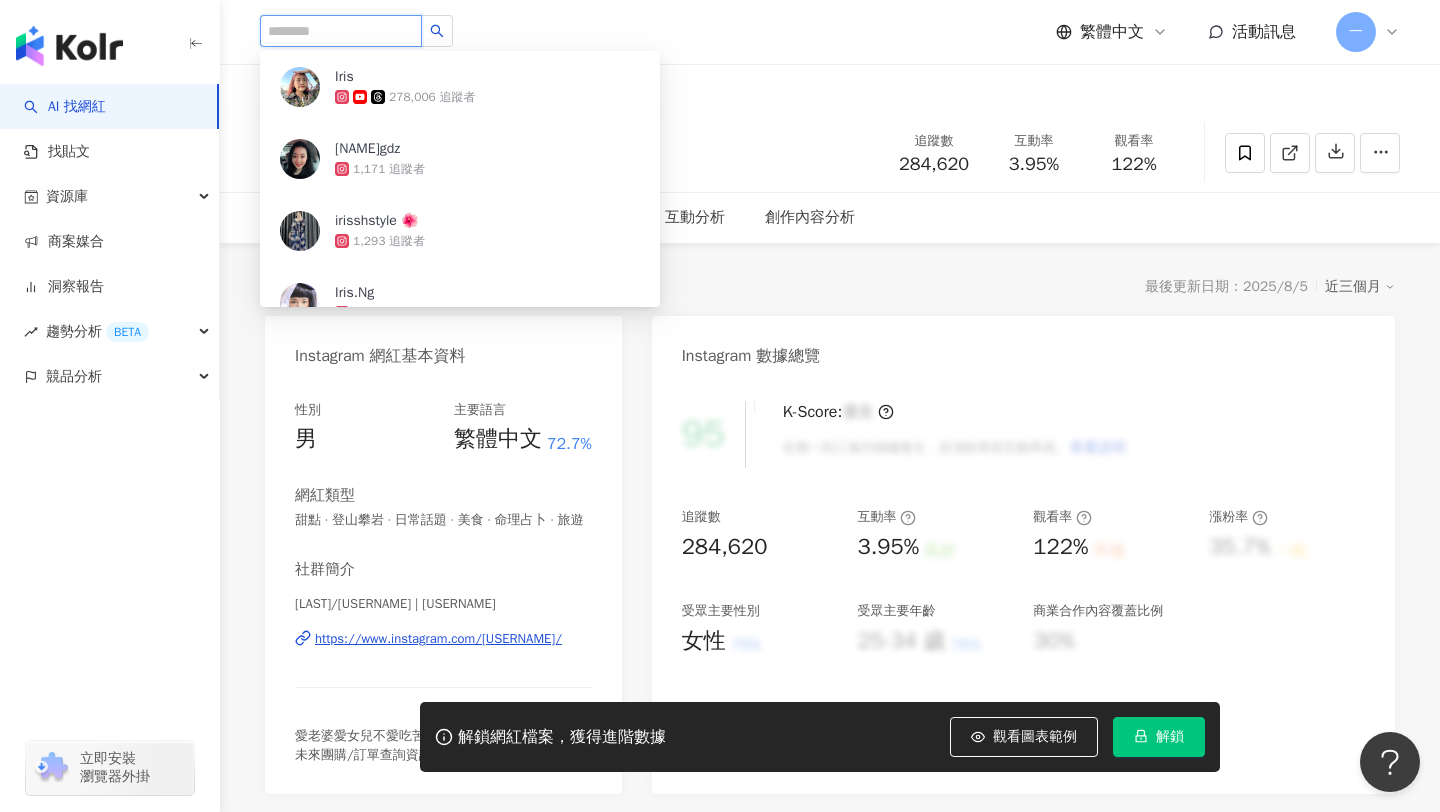 scroll, scrollTop: 0, scrollLeft: 0, axis: both 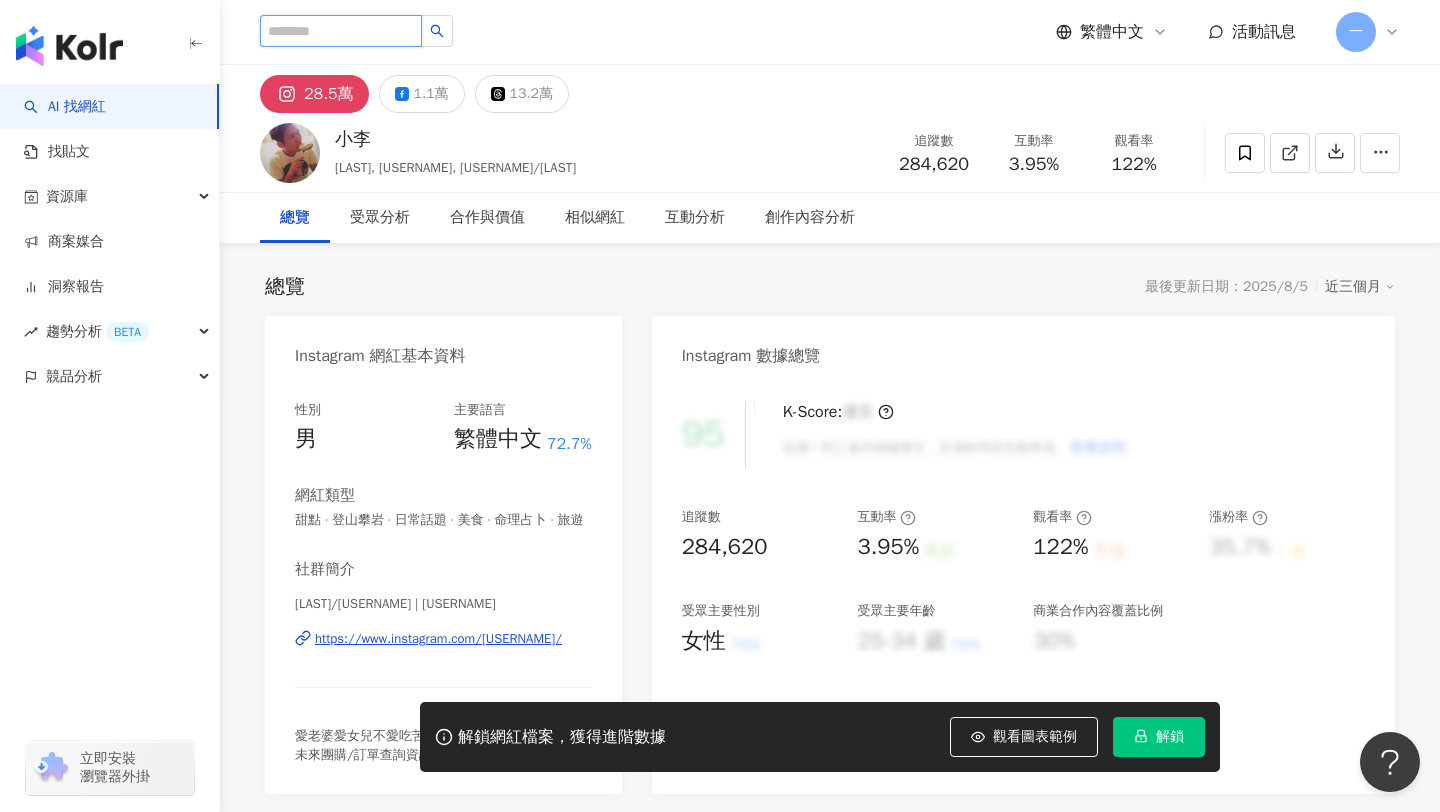 click at bounding box center (341, 31) 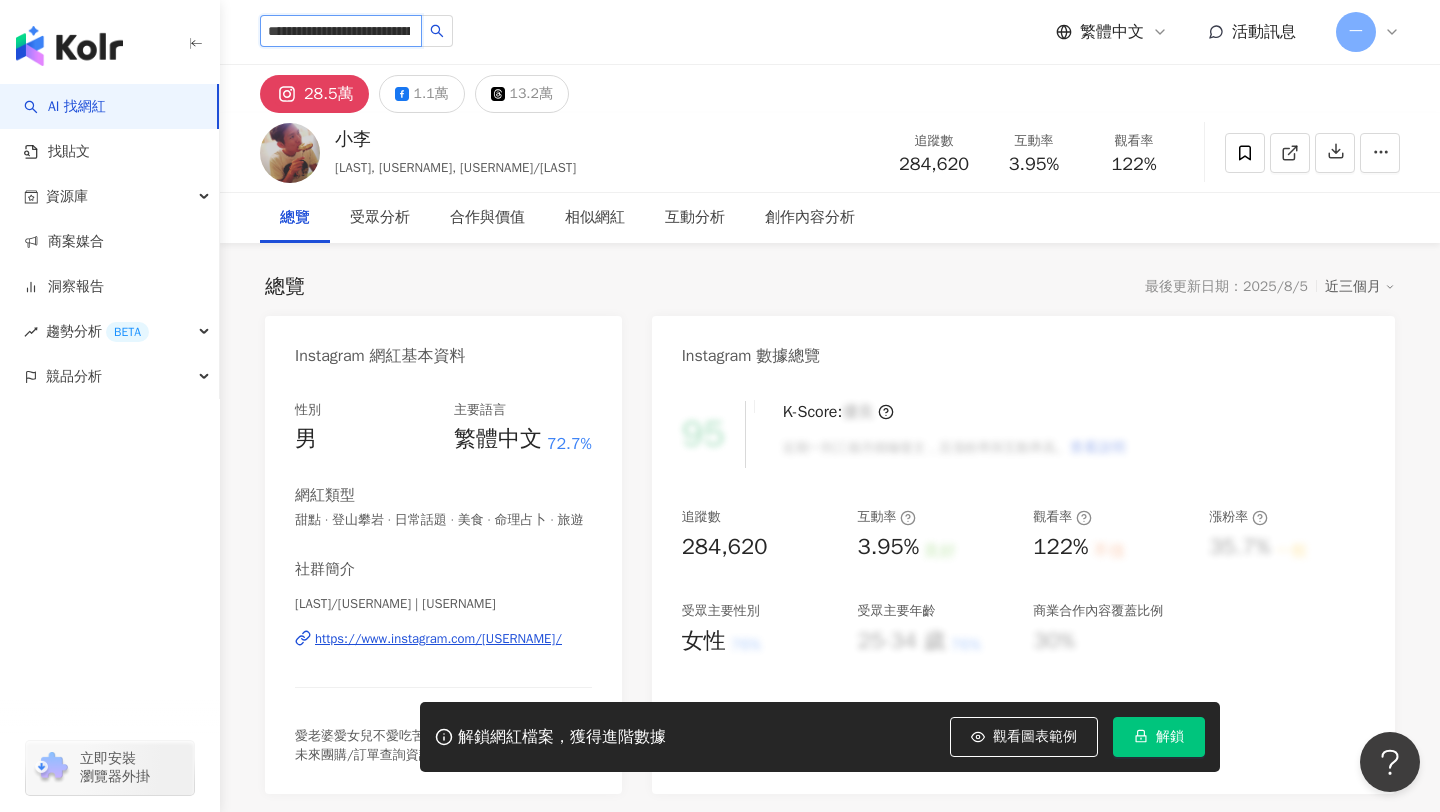 scroll, scrollTop: 0, scrollLeft: 135, axis: horizontal 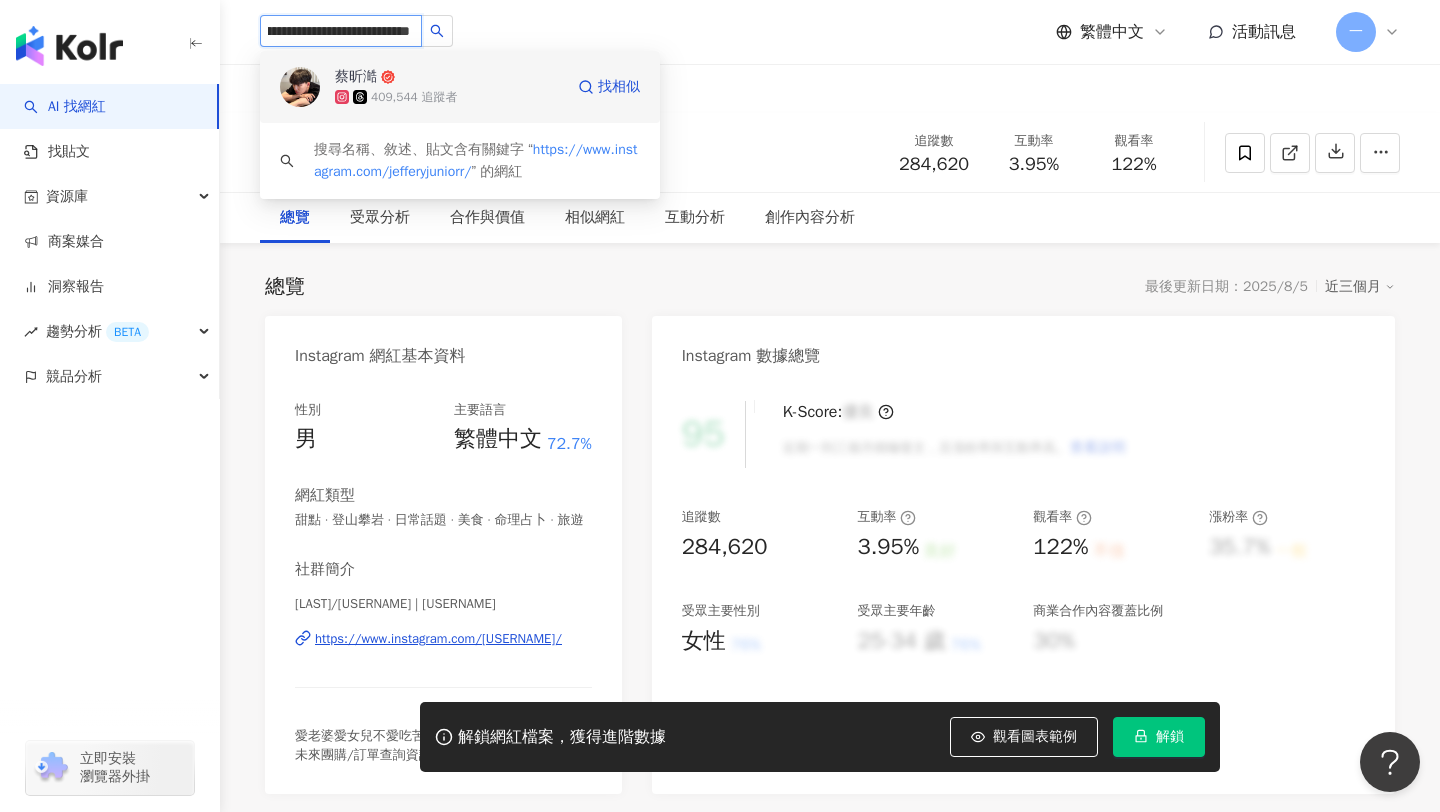 click 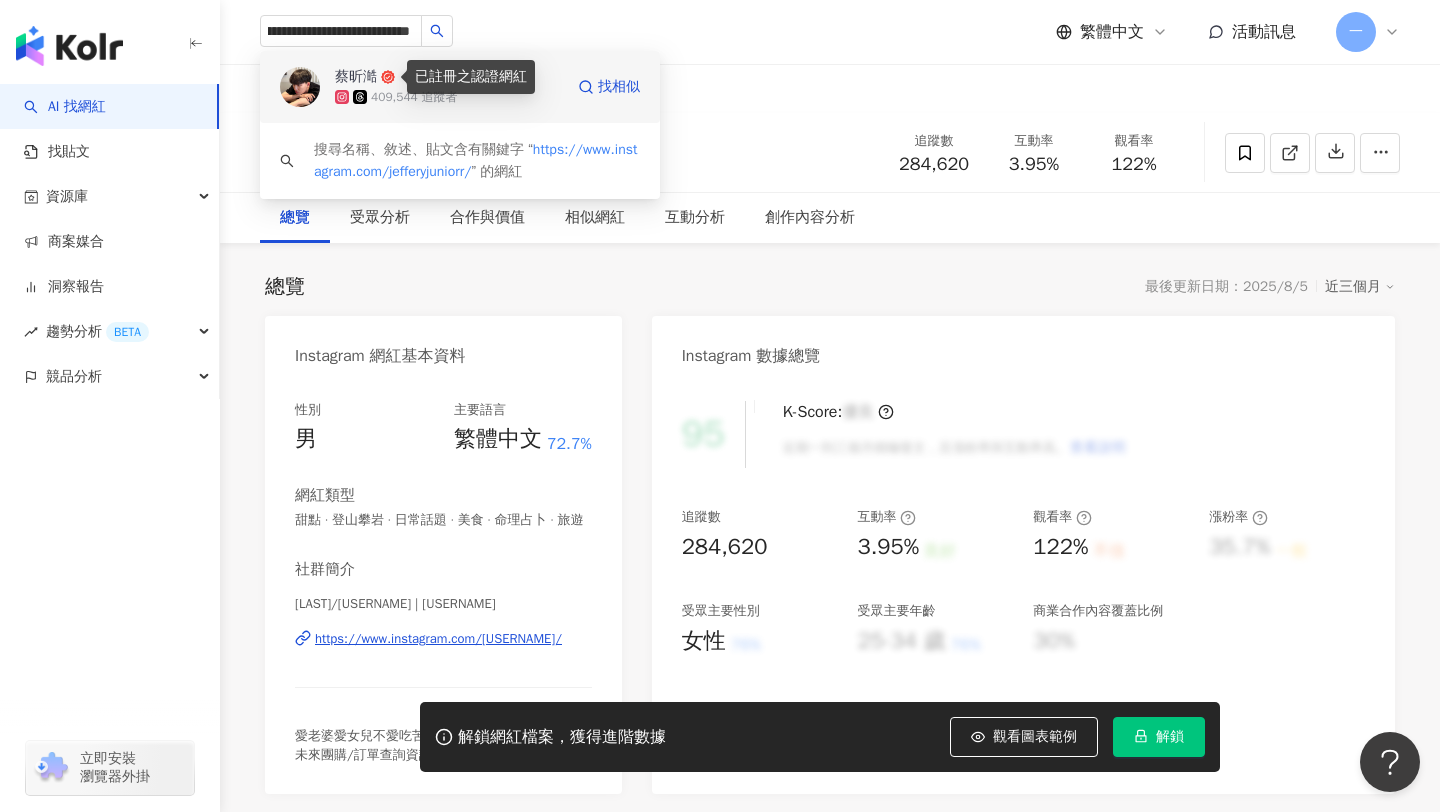 type 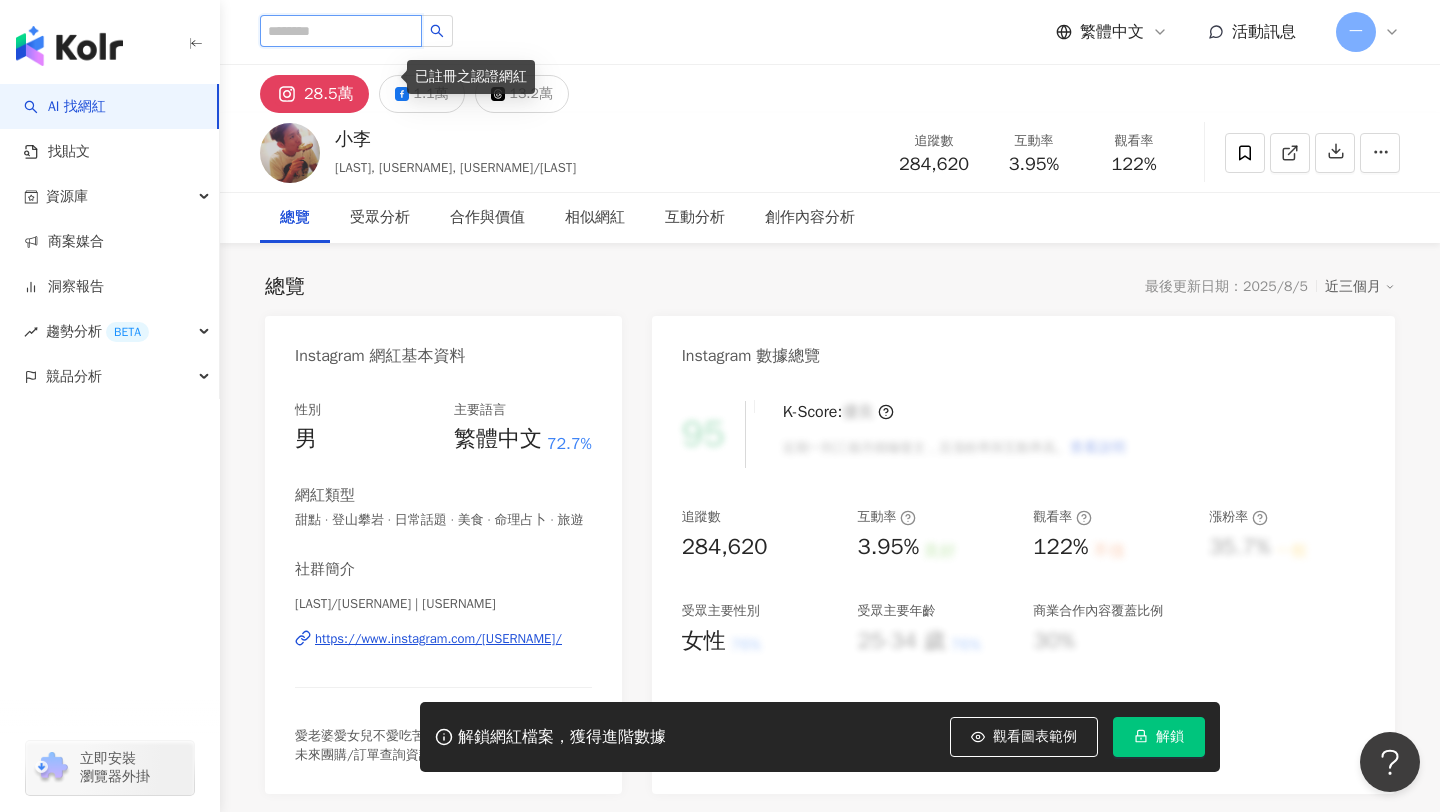 scroll, scrollTop: 0, scrollLeft: 0, axis: both 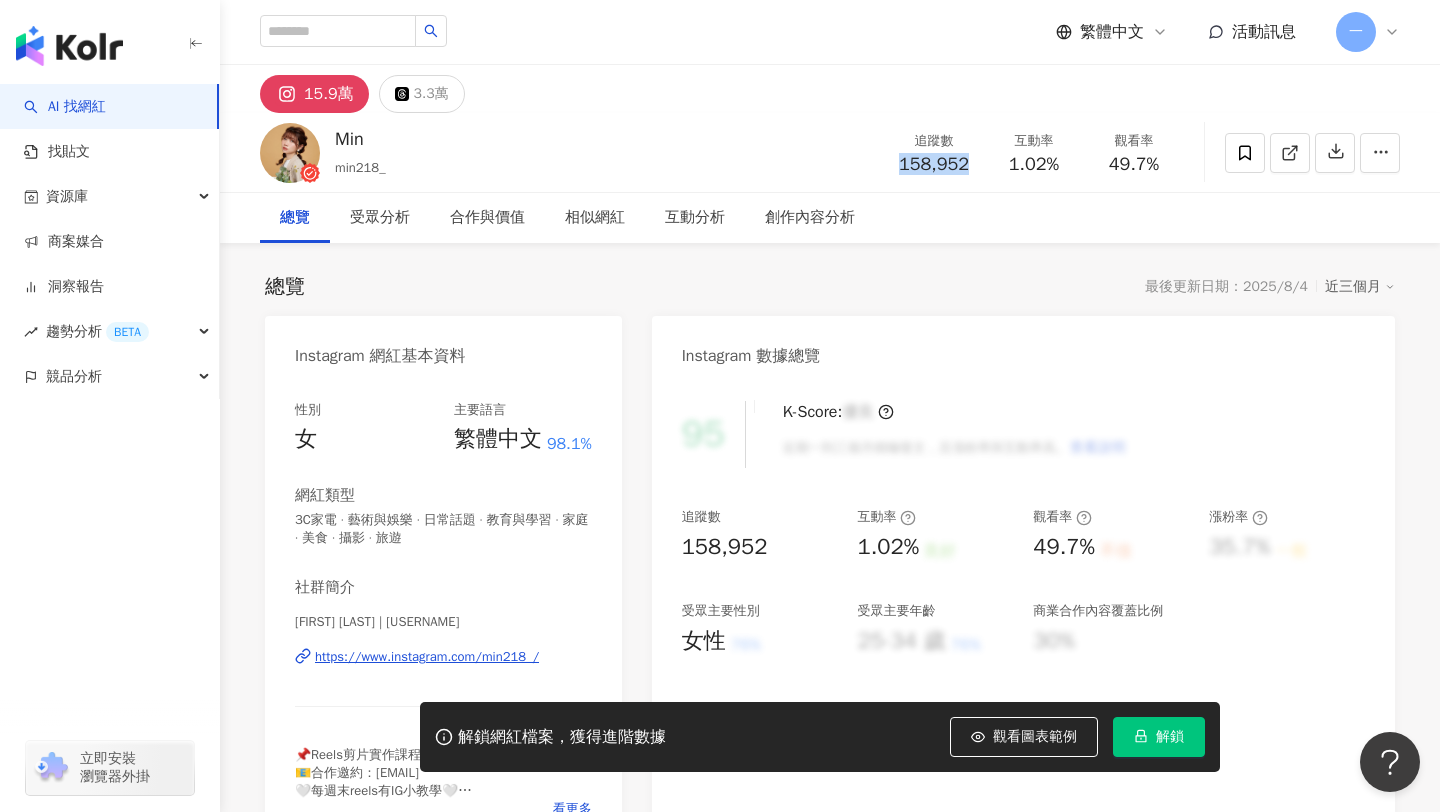 drag, startPoint x: 902, startPoint y: 167, endPoint x: 969, endPoint y: 165, distance: 67.02985 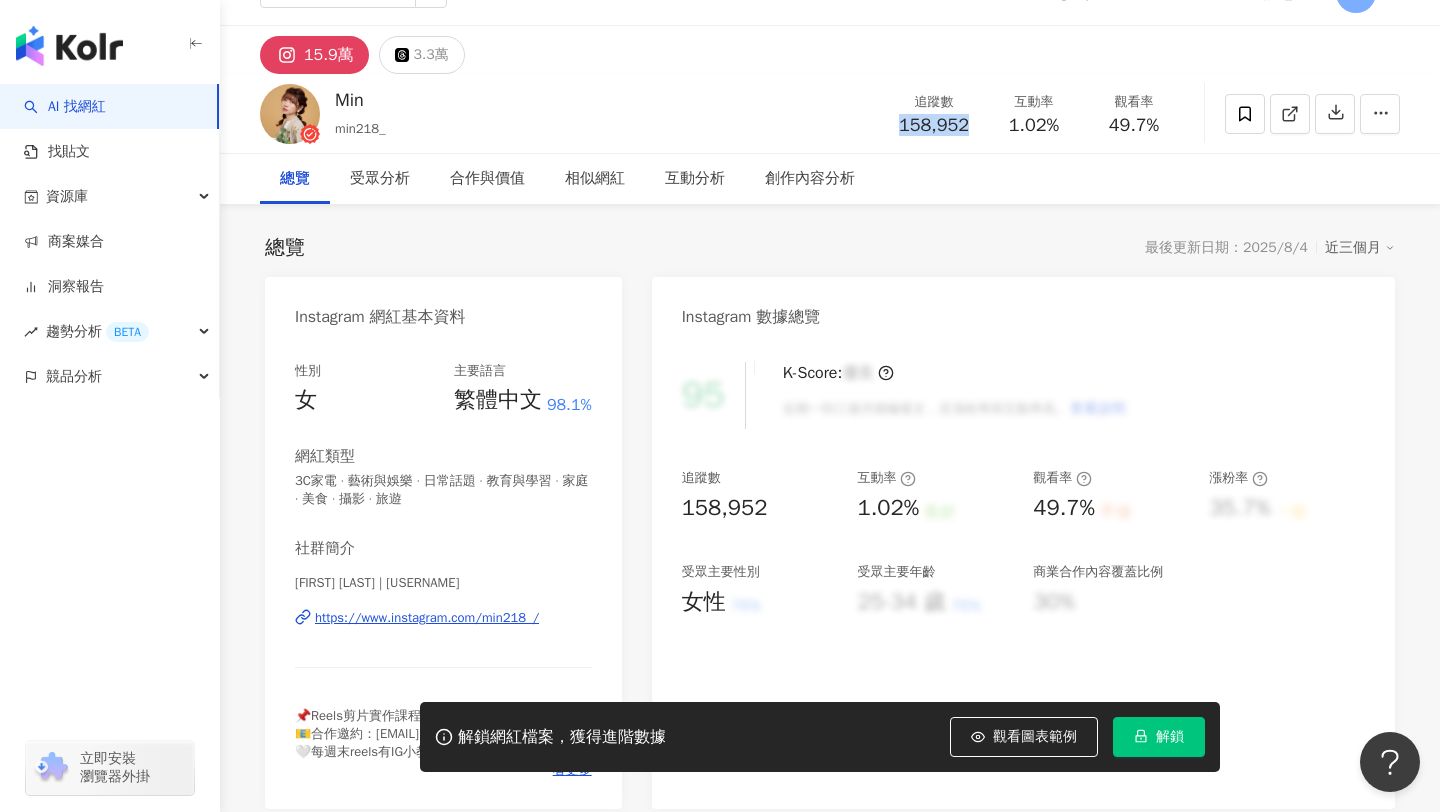 scroll, scrollTop: 43, scrollLeft: 0, axis: vertical 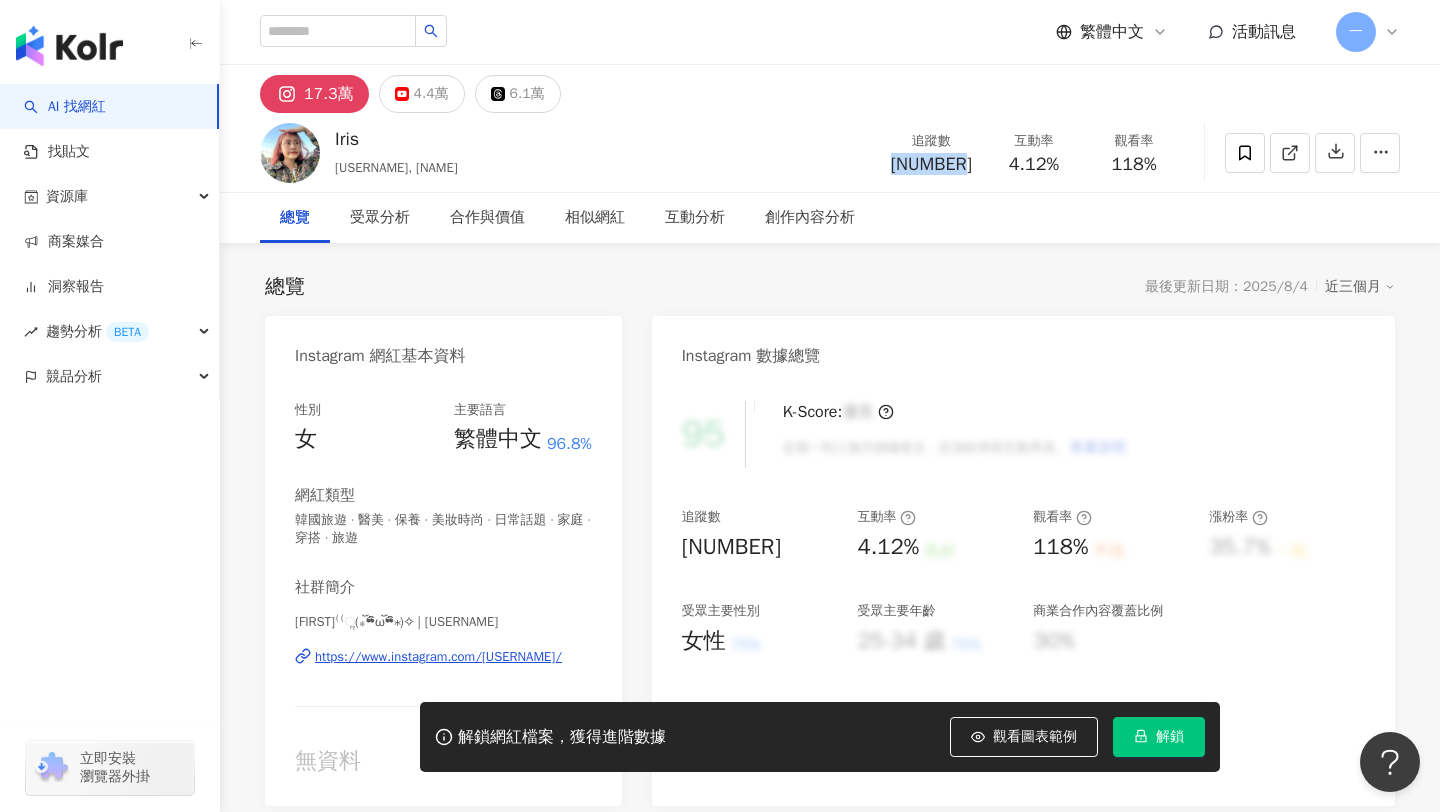 drag, startPoint x: 891, startPoint y: 159, endPoint x: 959, endPoint y: 159, distance: 68 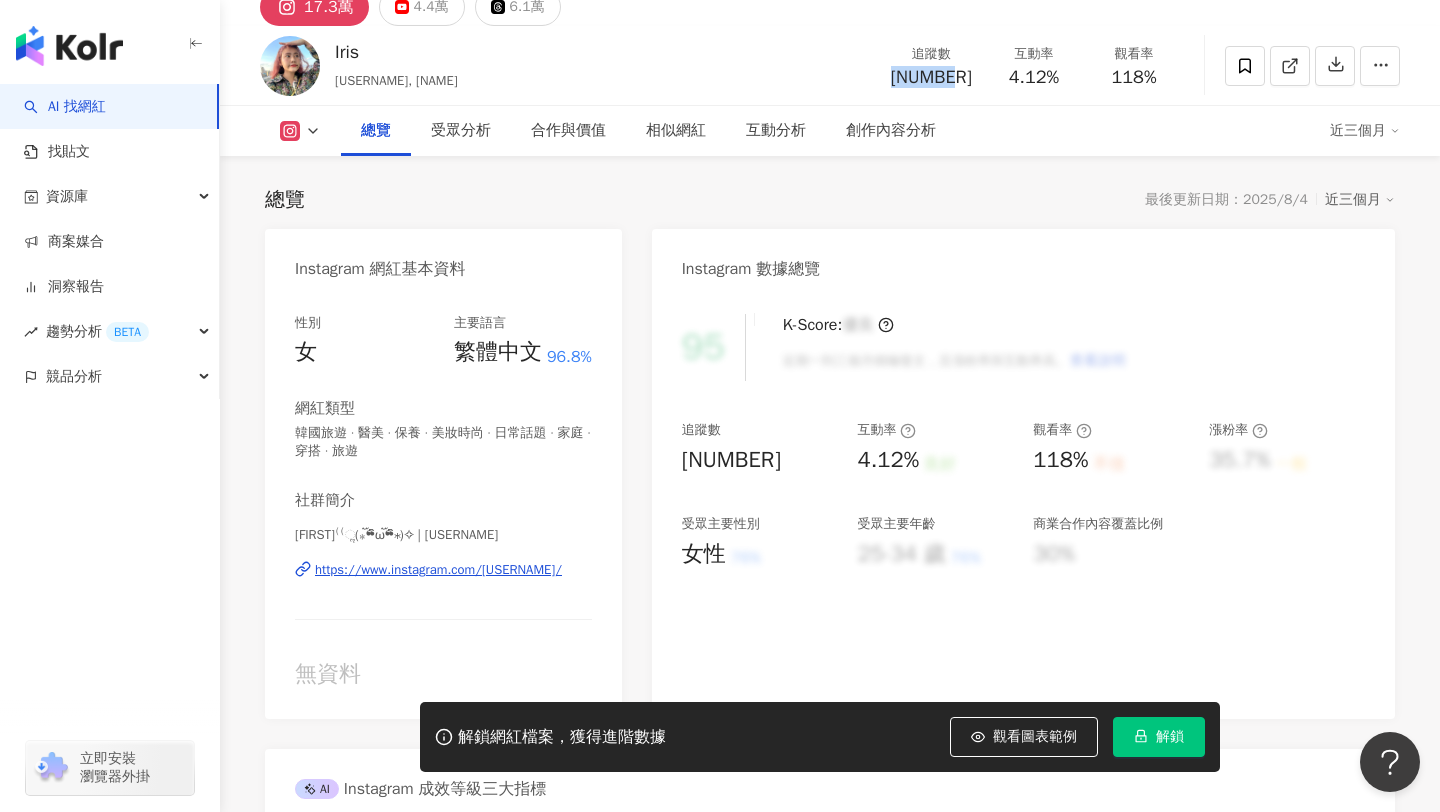 scroll, scrollTop: 0, scrollLeft: 0, axis: both 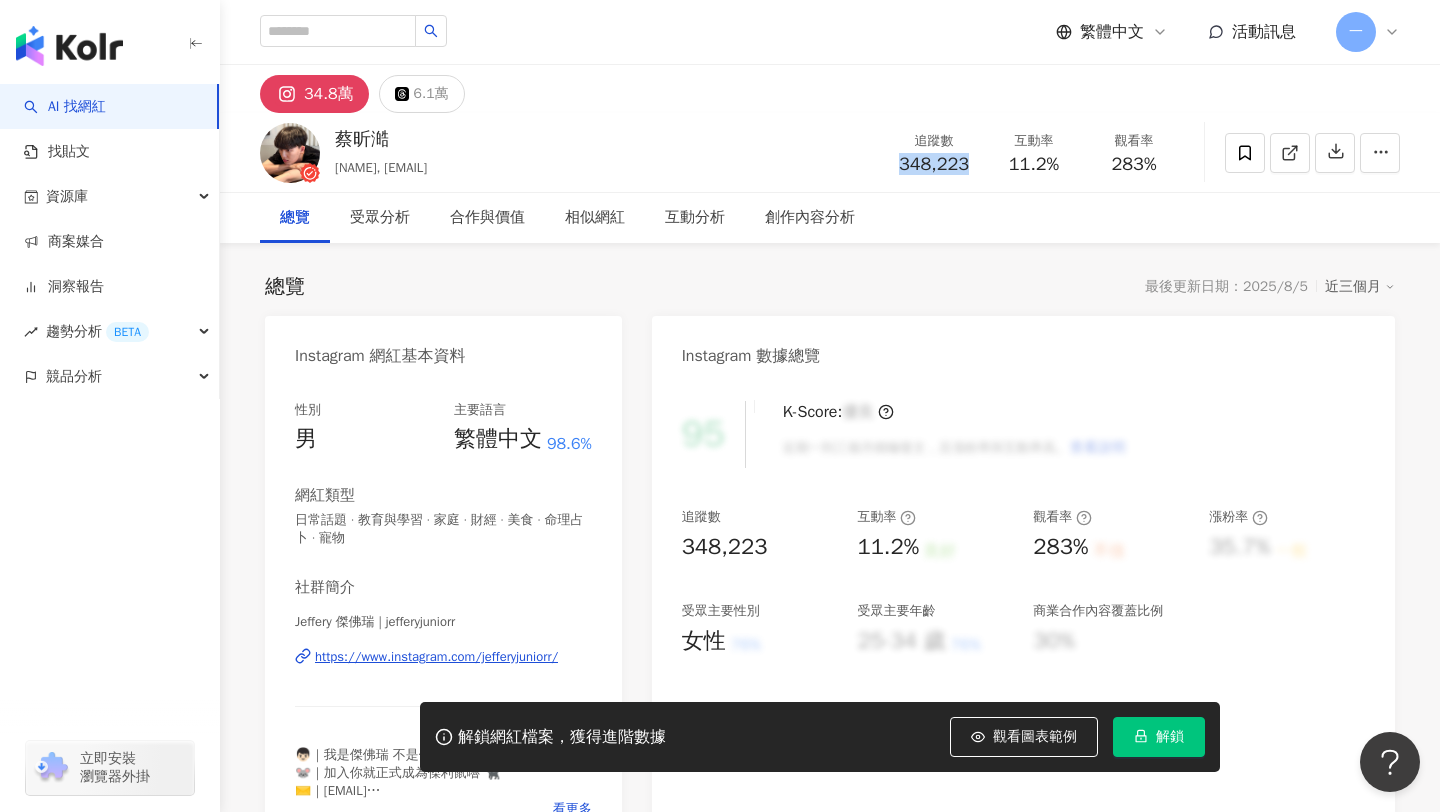 drag, startPoint x: 897, startPoint y: 166, endPoint x: 978, endPoint y: 167, distance: 81.00617 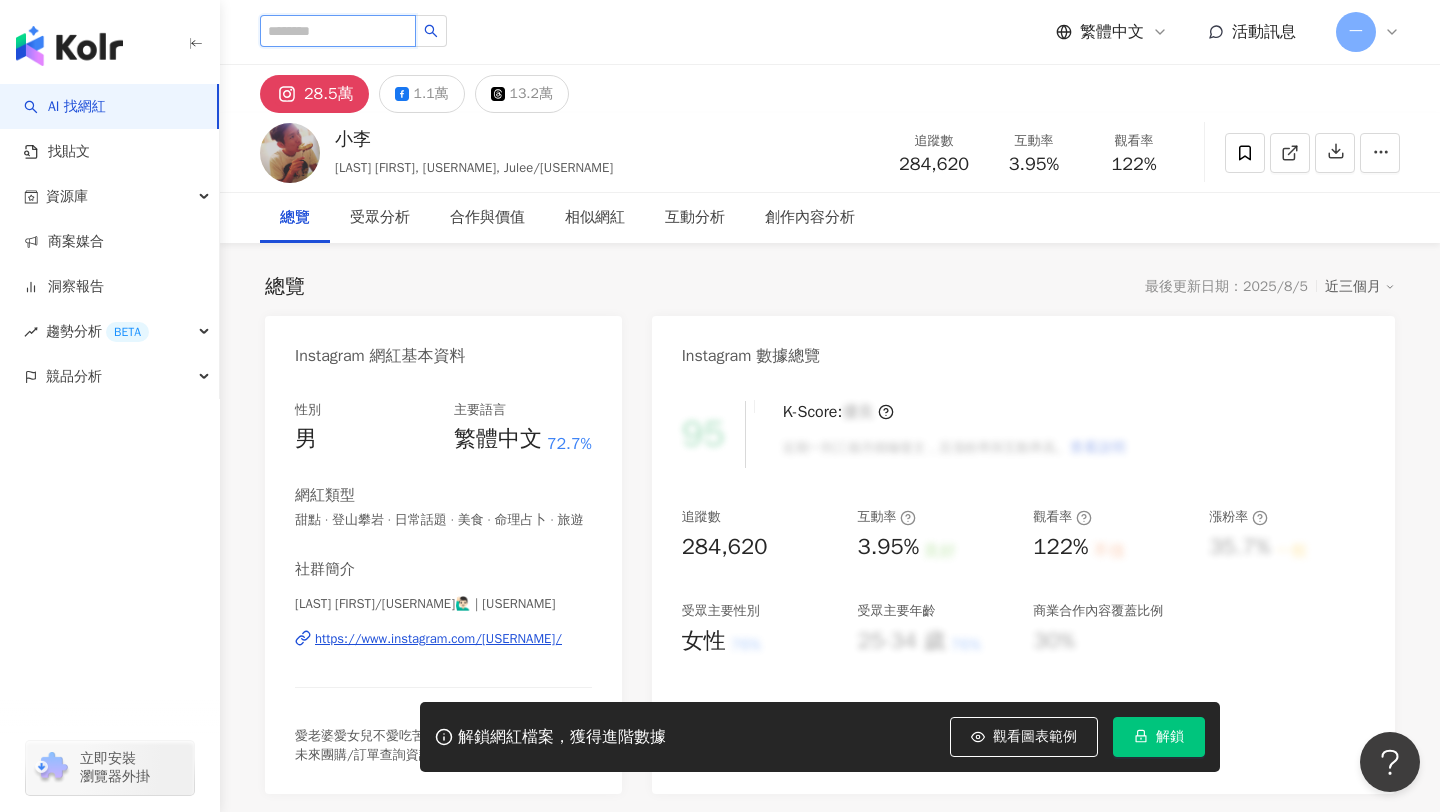 scroll, scrollTop: 0, scrollLeft: 0, axis: both 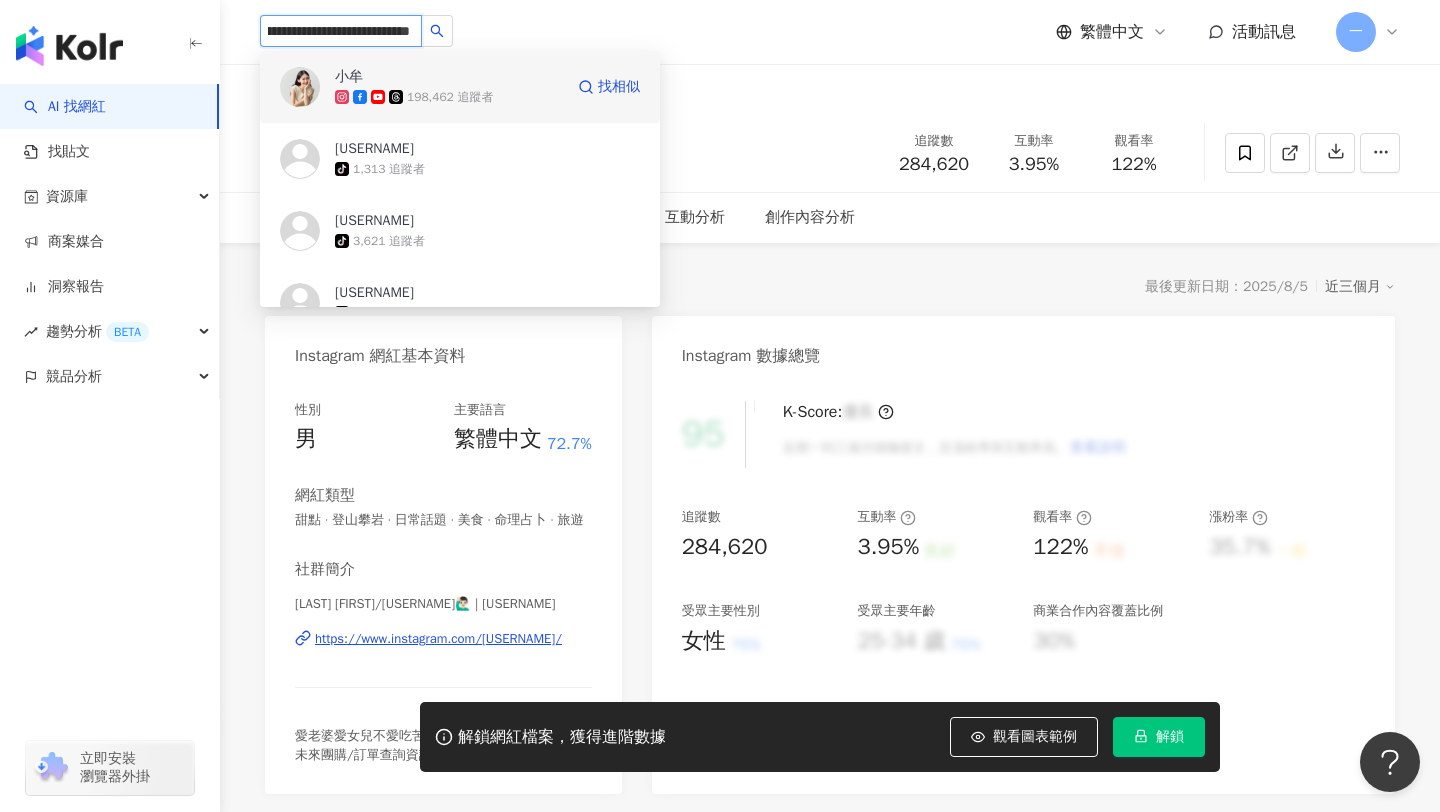 click on "小牟 198,462   追蹤者" at bounding box center (449, 87) 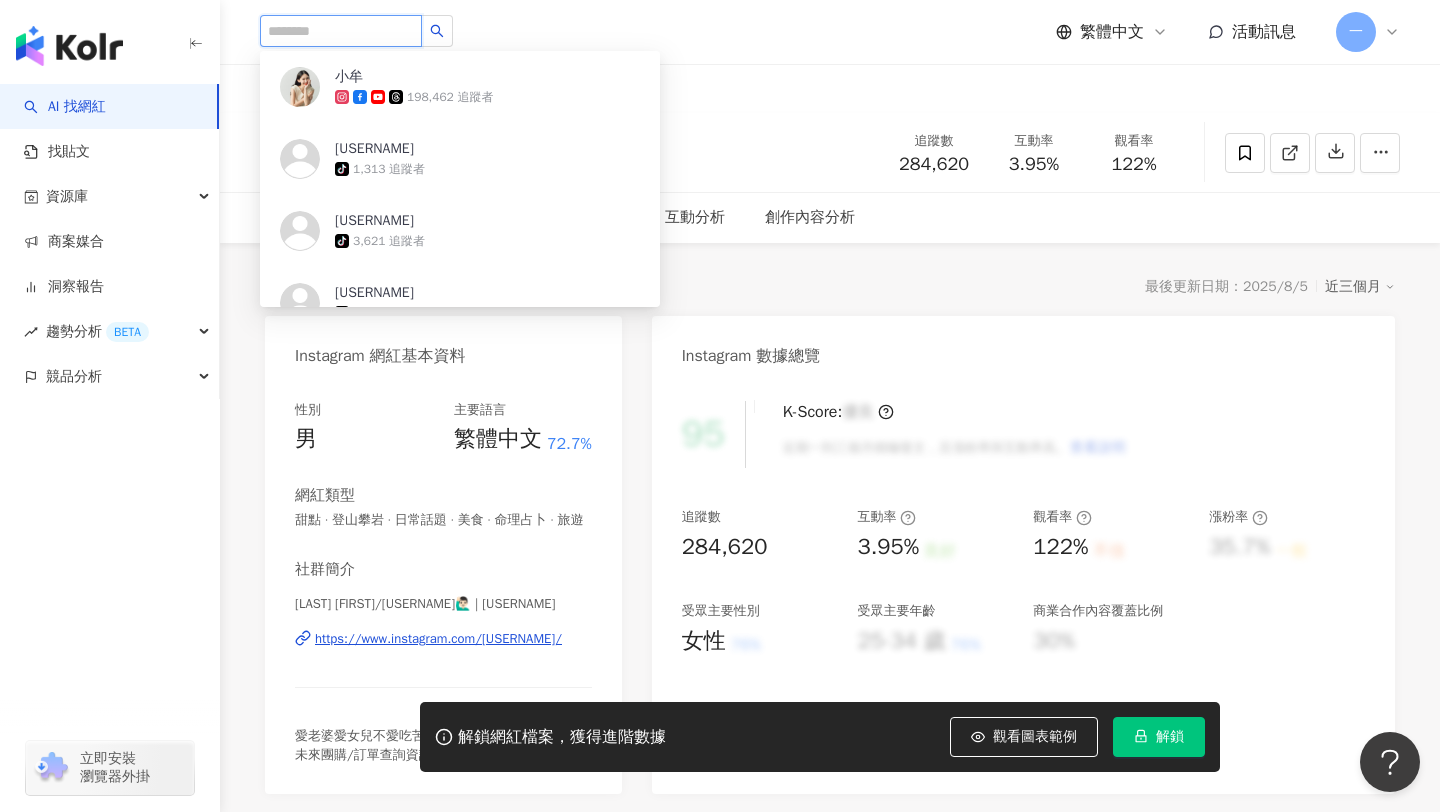 scroll, scrollTop: 0, scrollLeft: 0, axis: both 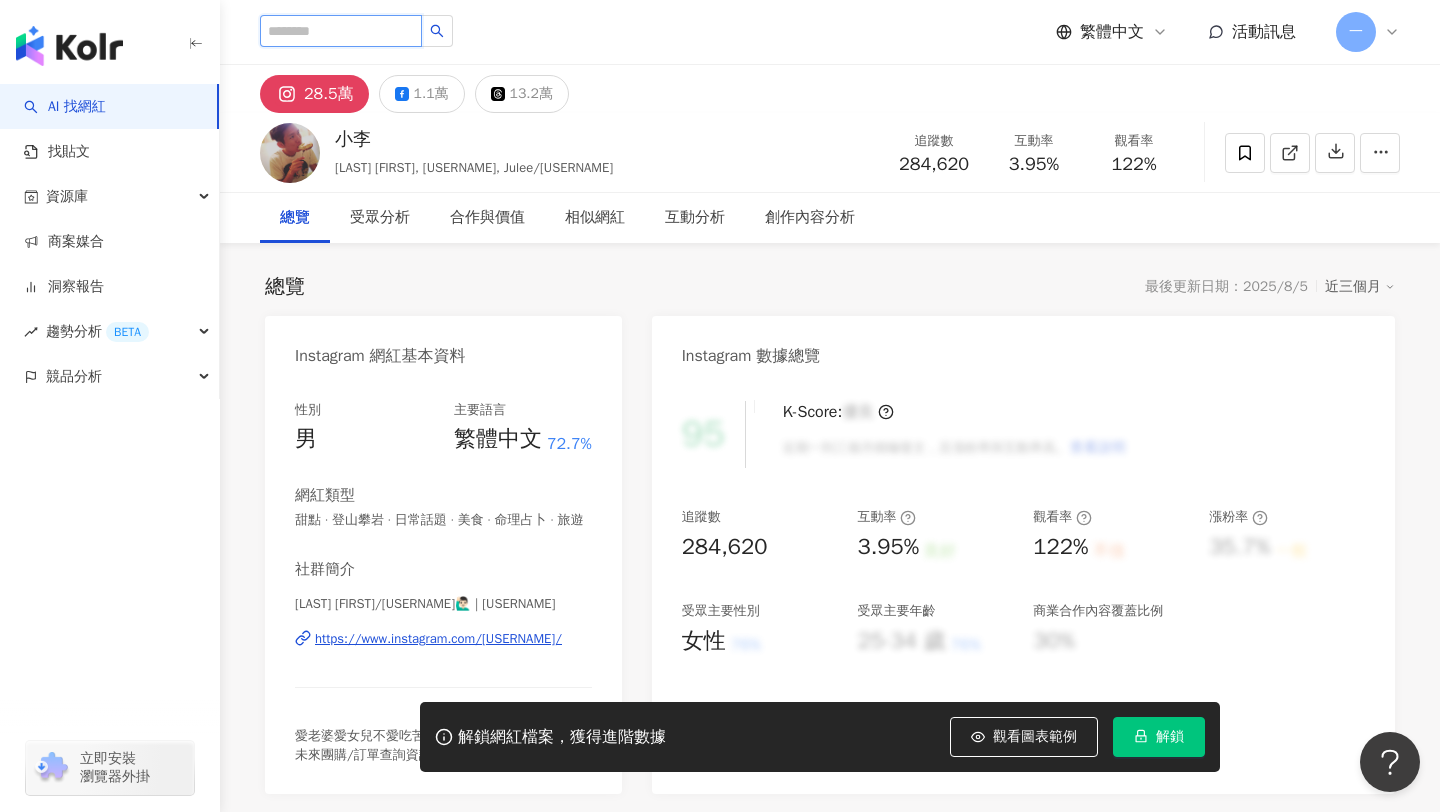 paste on "**********" 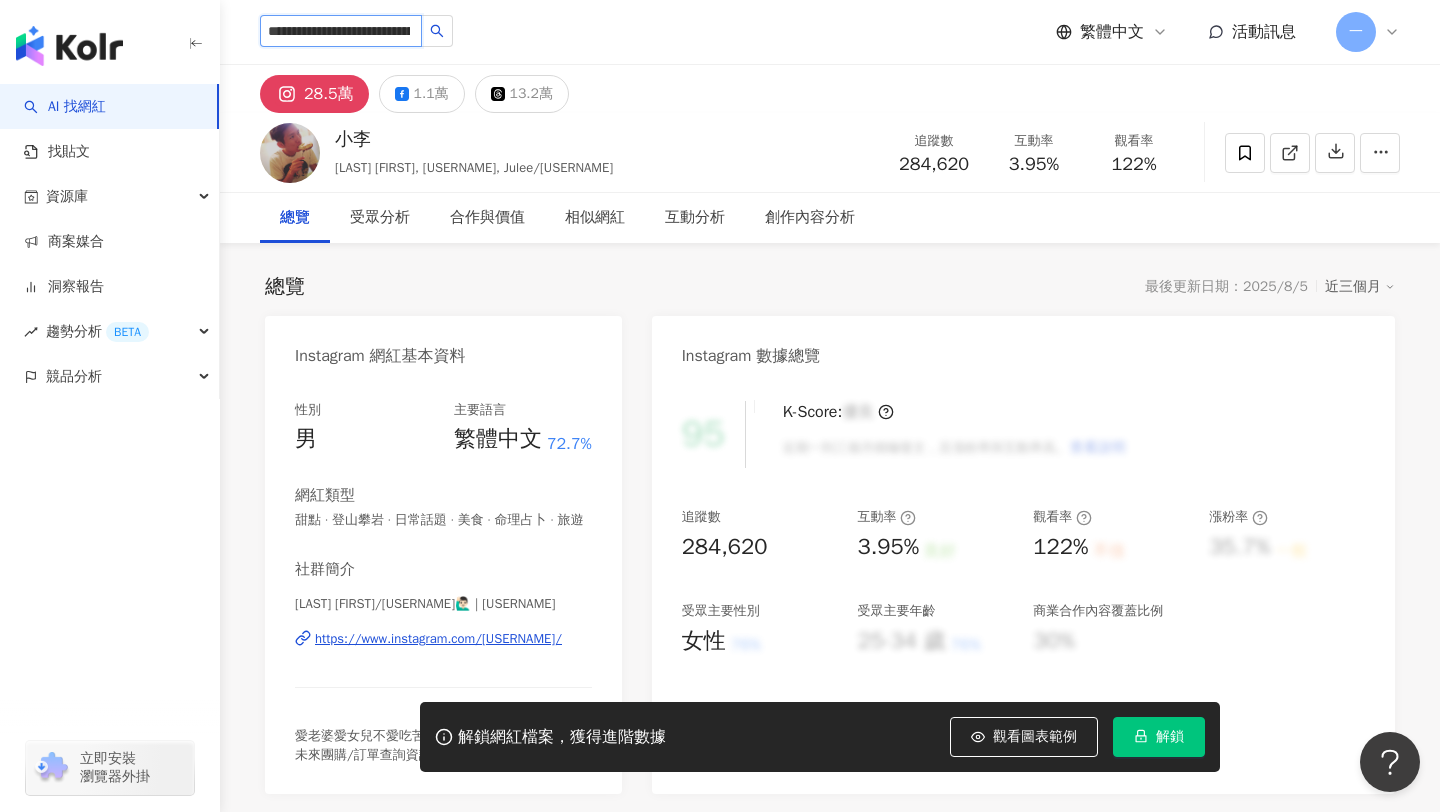 scroll, scrollTop: 0, scrollLeft: 158, axis: horizontal 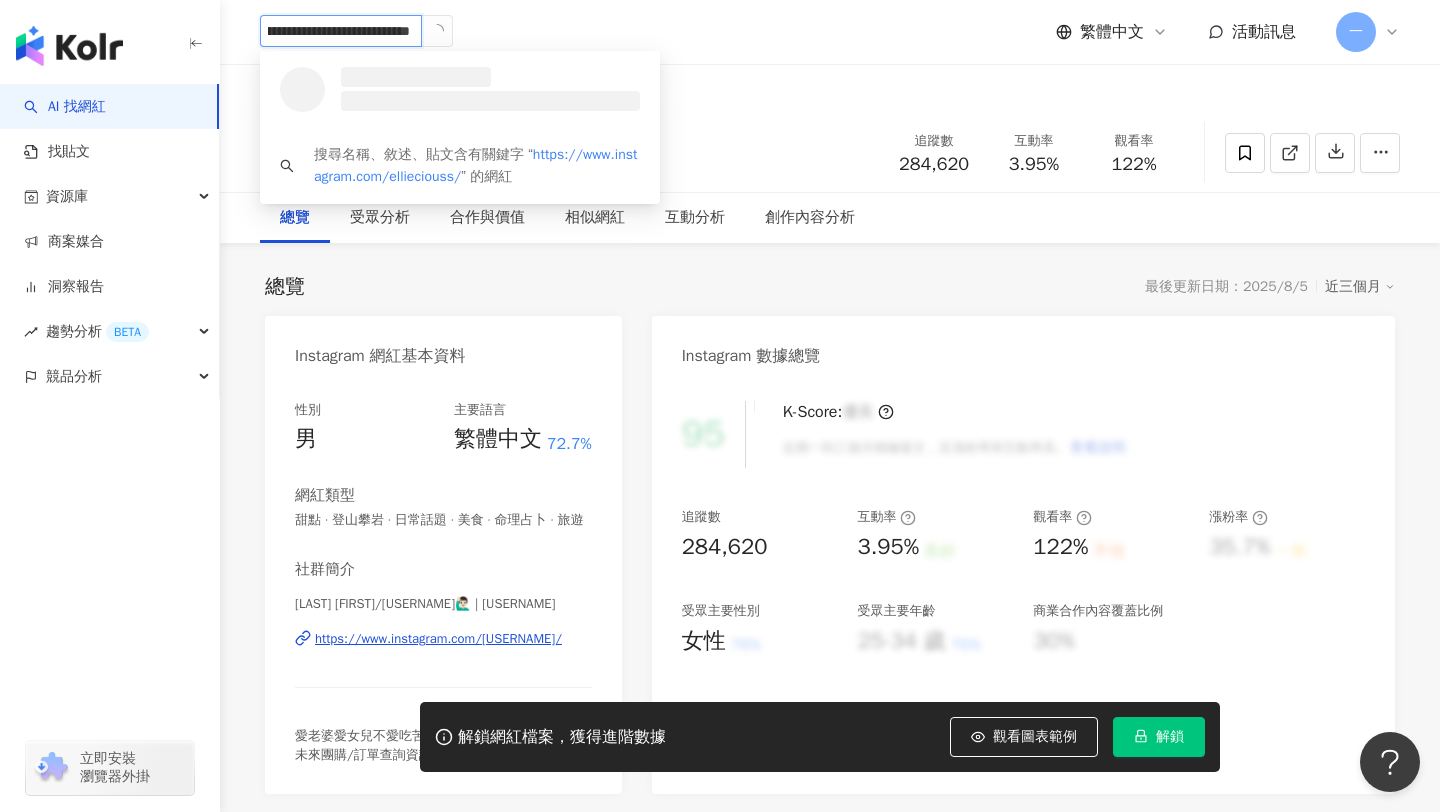 type on "**********" 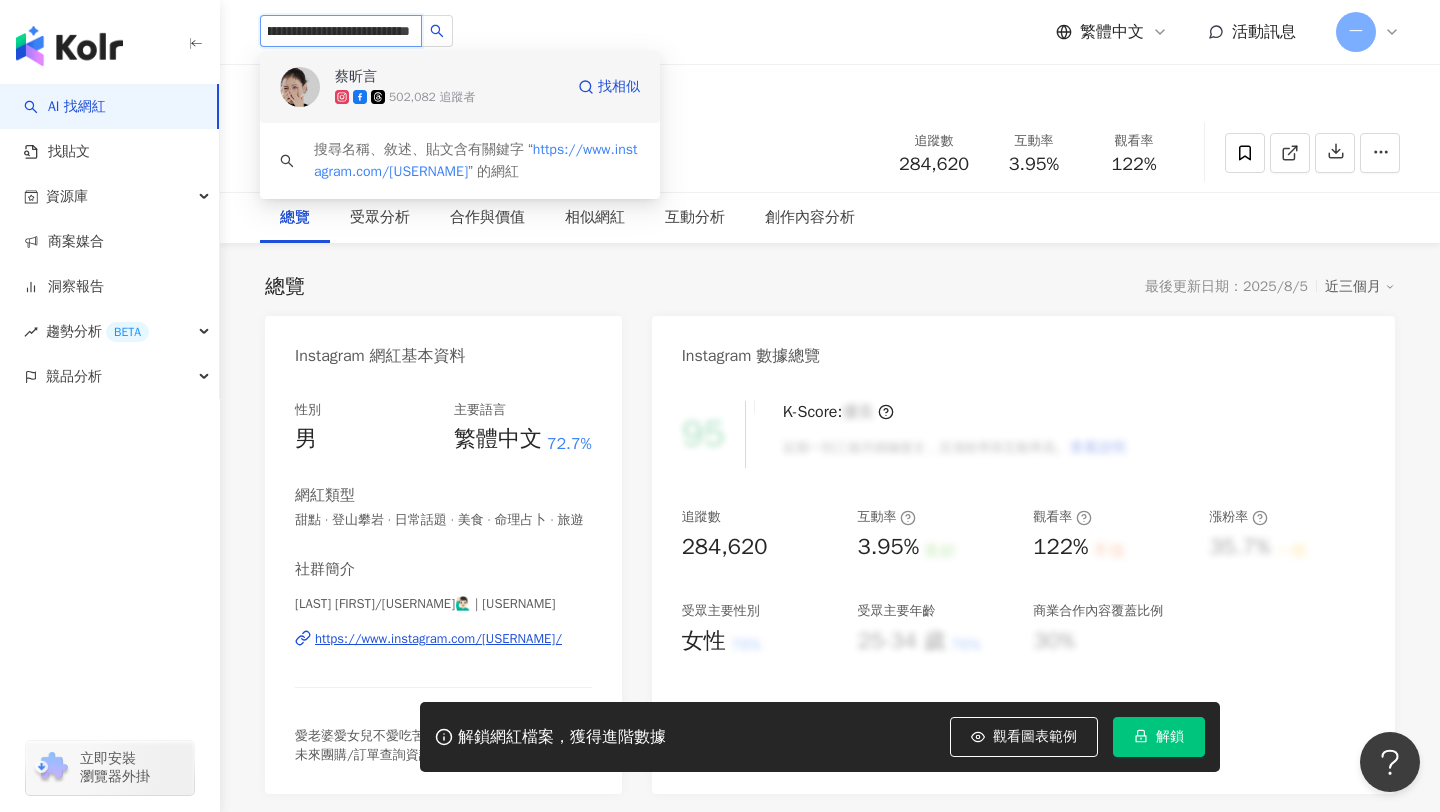 click on "蔡昕言" at bounding box center (400, 77) 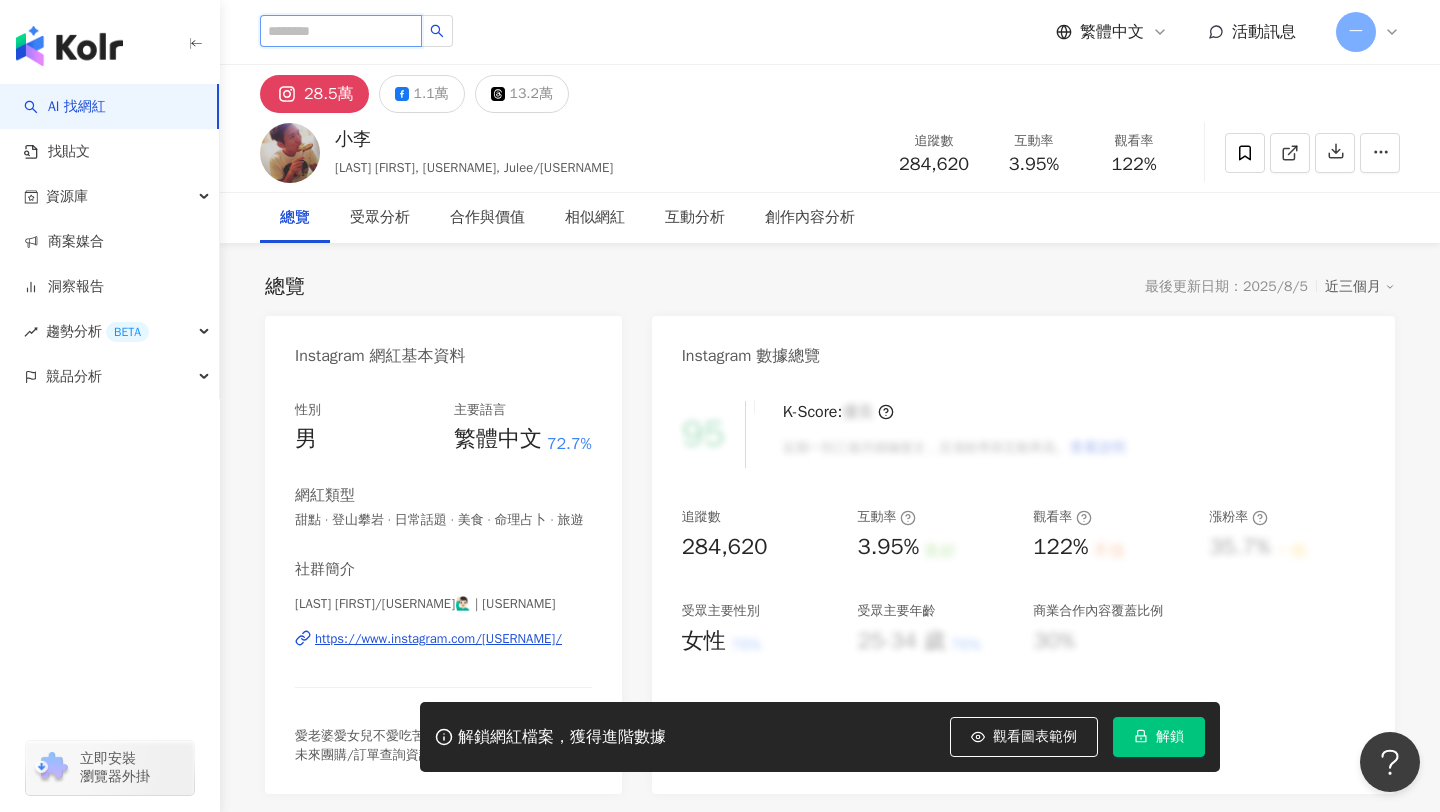 scroll, scrollTop: 0, scrollLeft: 0, axis: both 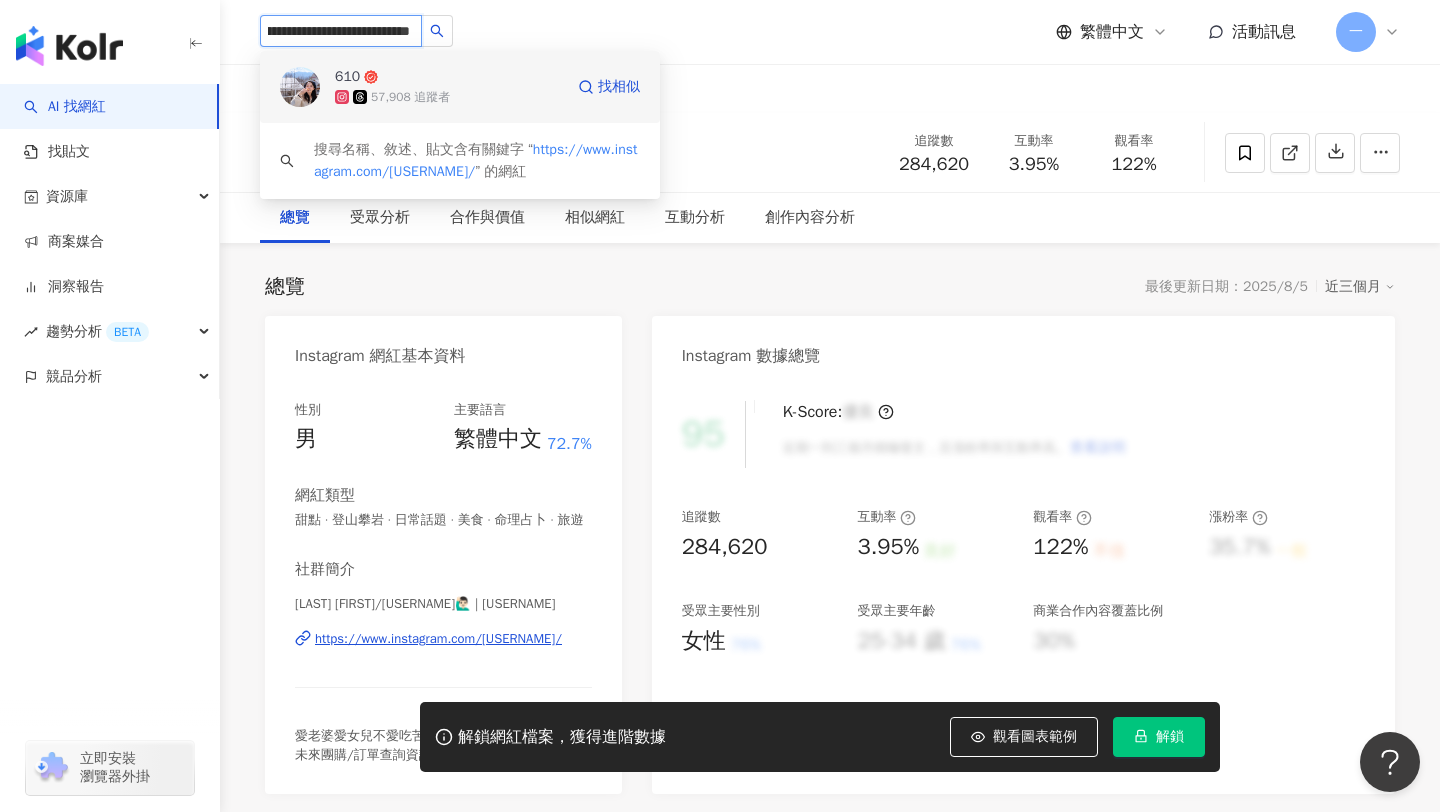 click on "610" at bounding box center [400, 77] 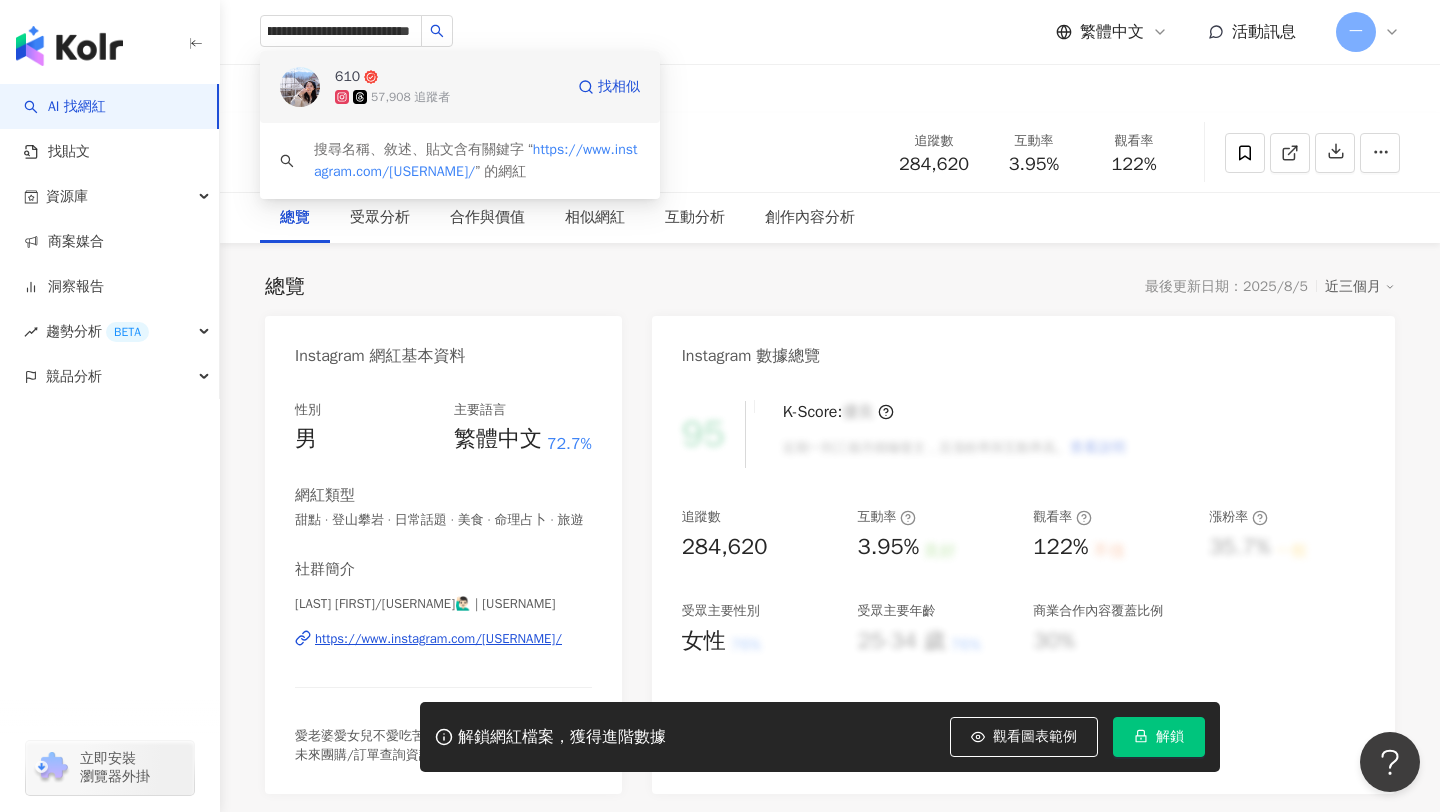type 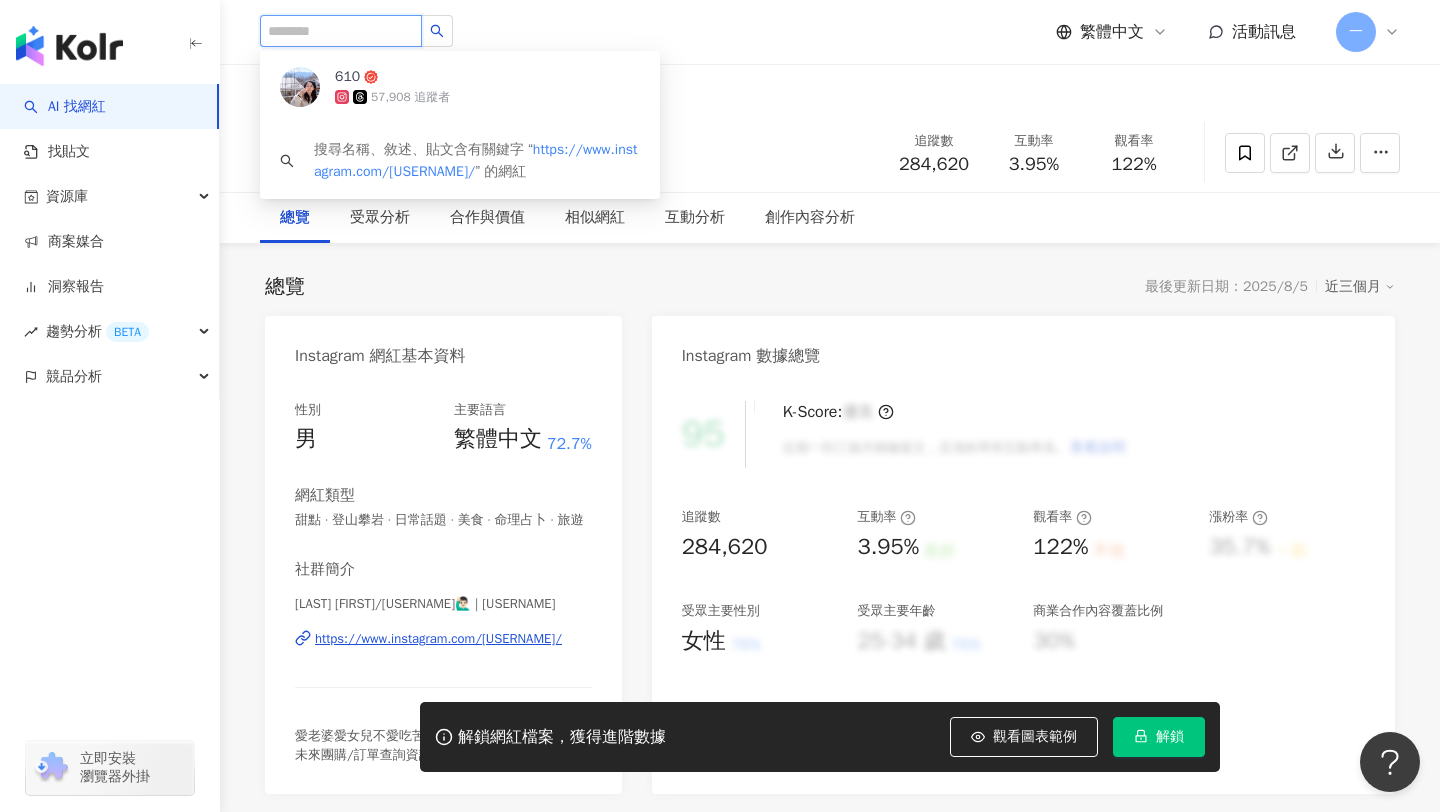 scroll, scrollTop: 0, scrollLeft: 0, axis: both 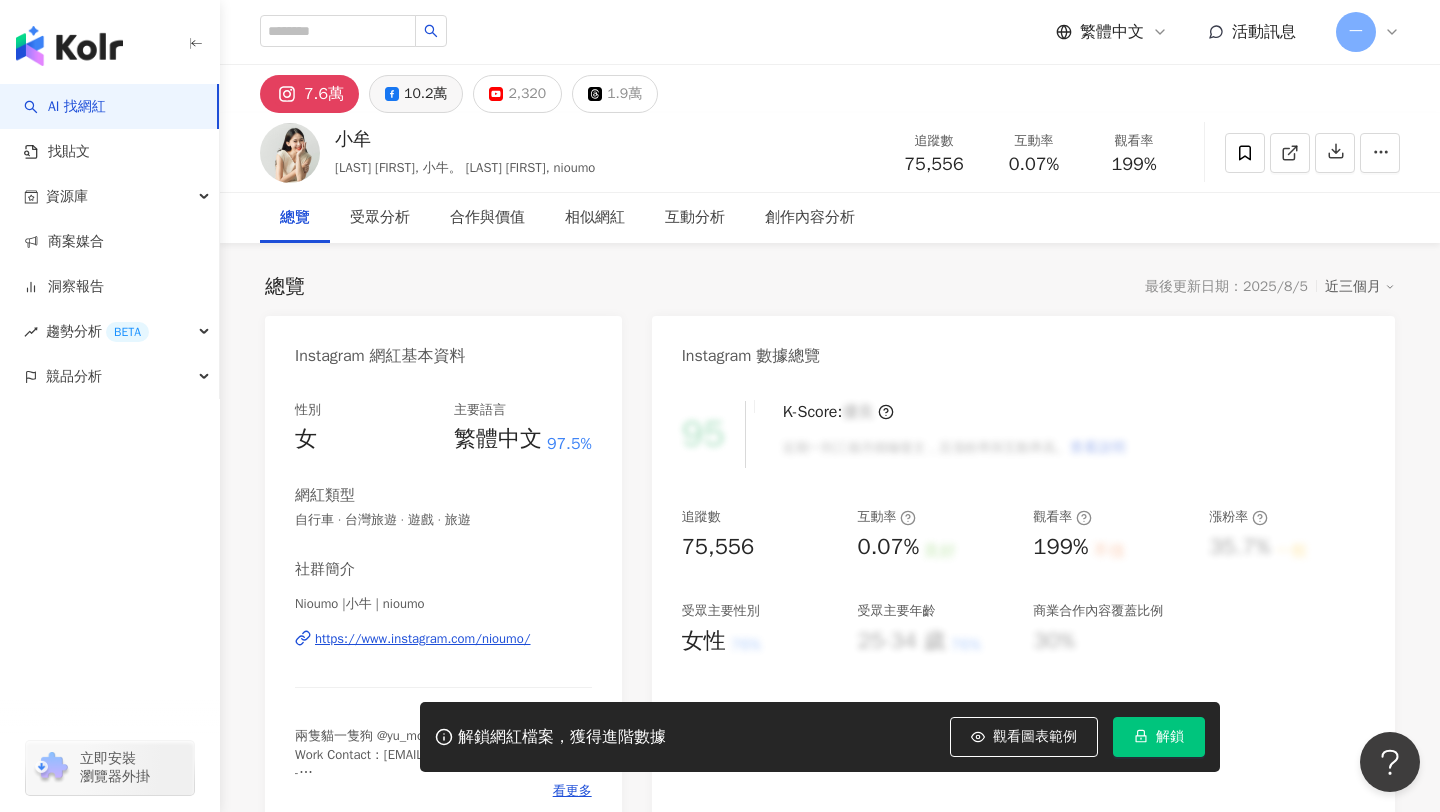 click on "10.2萬" at bounding box center [416, 94] 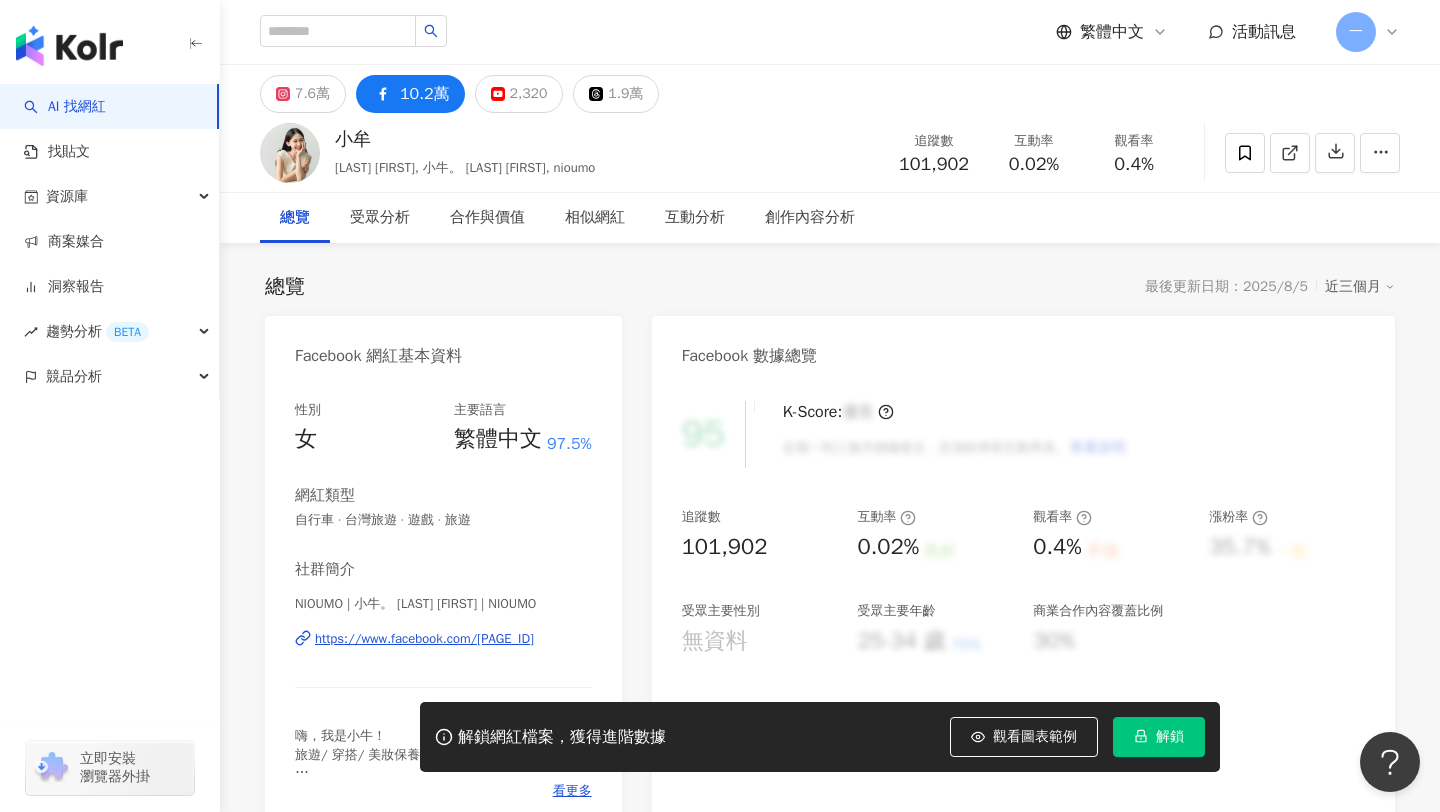 click on "https://www.facebook.com/[PAGE_ID]" at bounding box center (424, 639) 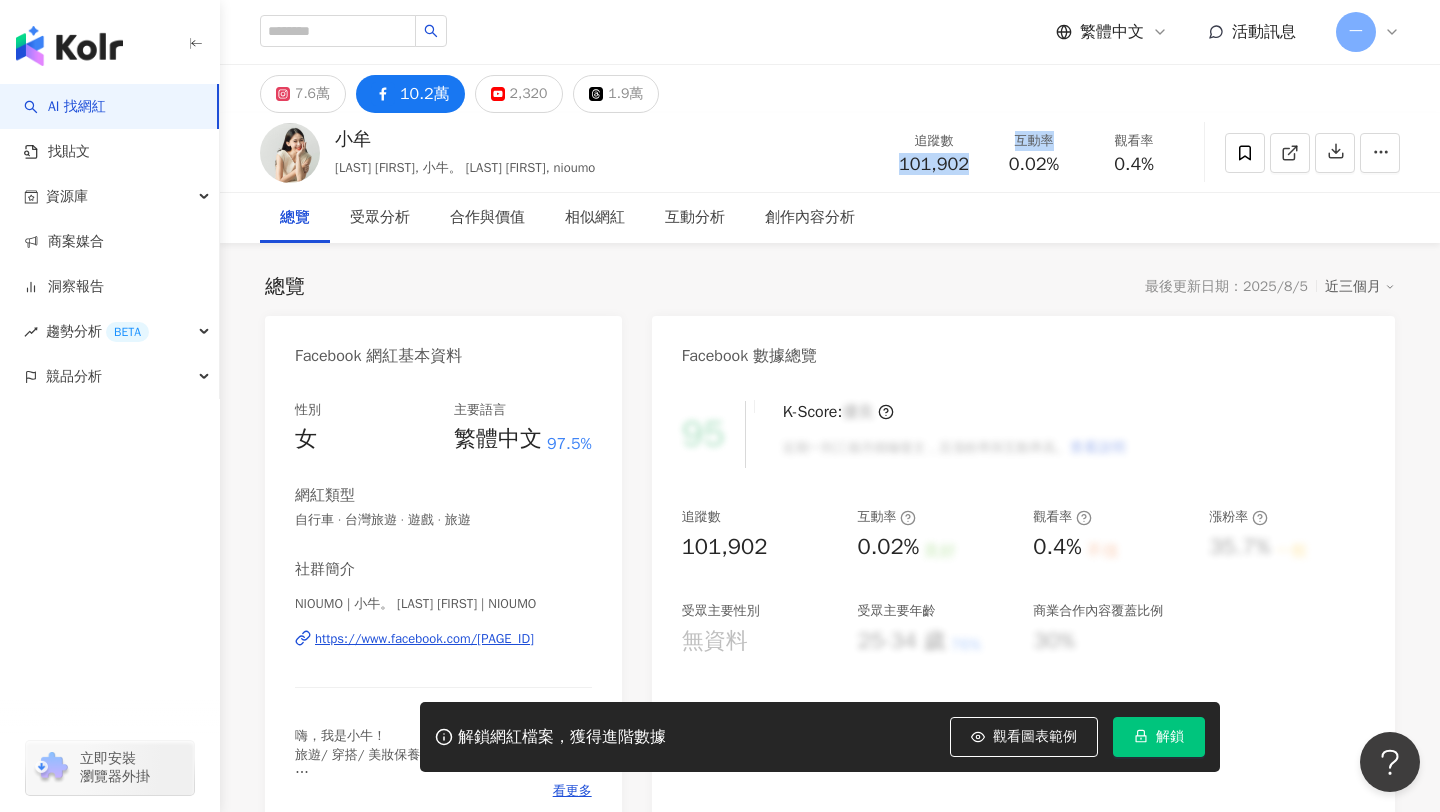 drag, startPoint x: 896, startPoint y: 158, endPoint x: 988, endPoint y: 156, distance: 92.021736 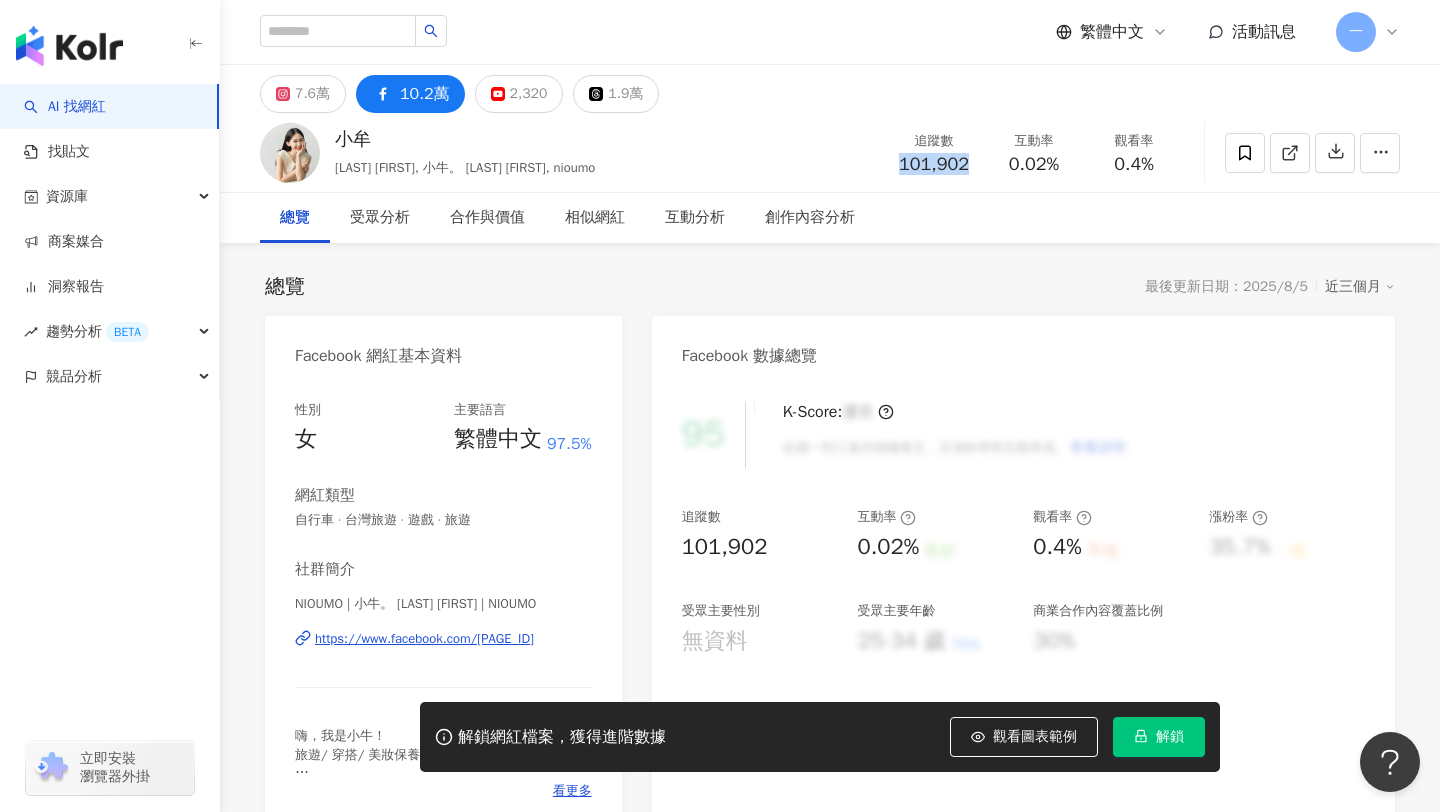 drag, startPoint x: 967, startPoint y: 162, endPoint x: 901, endPoint y: 161, distance: 66.007576 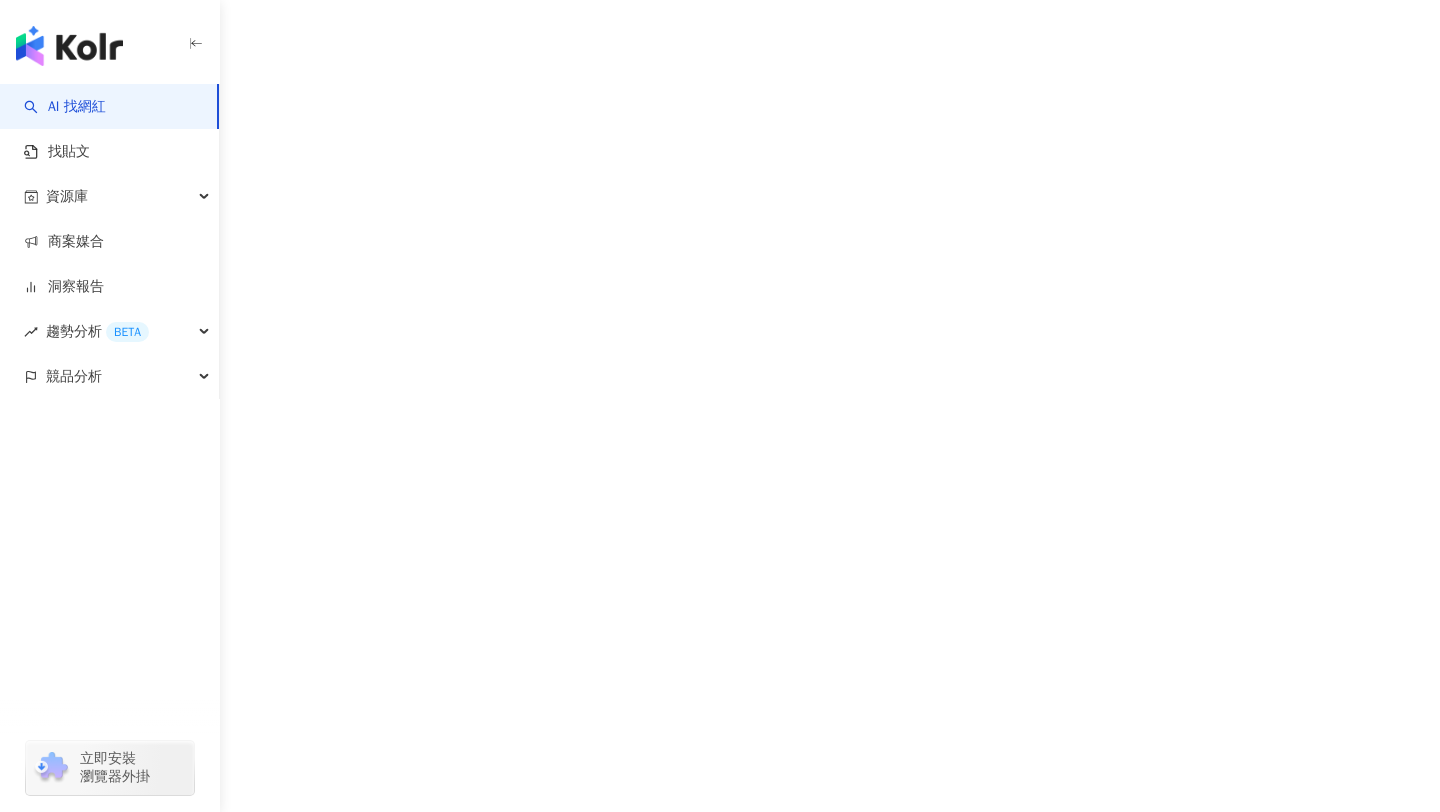 scroll, scrollTop: 0, scrollLeft: 0, axis: both 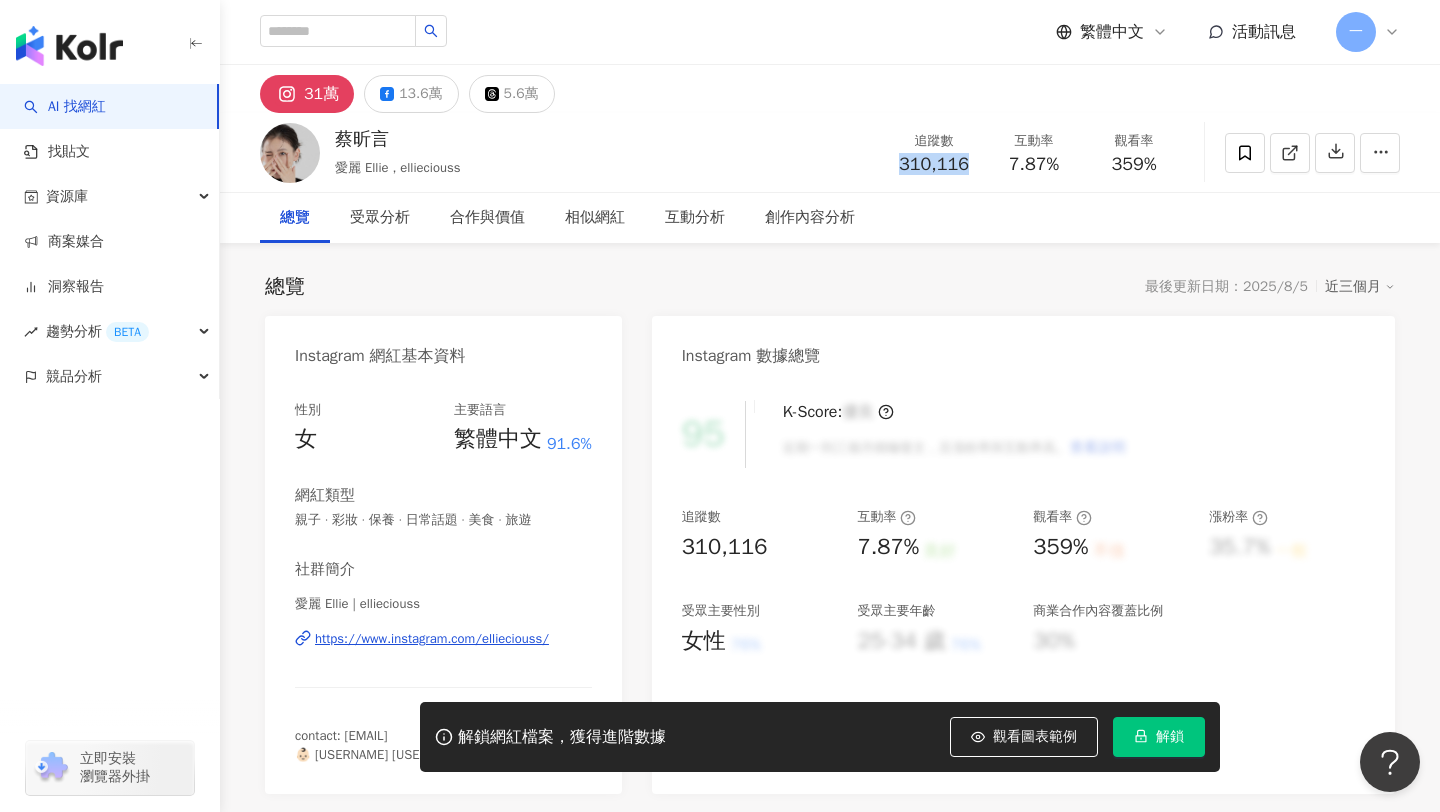 drag, startPoint x: 902, startPoint y: 161, endPoint x: 965, endPoint y: 161, distance: 63 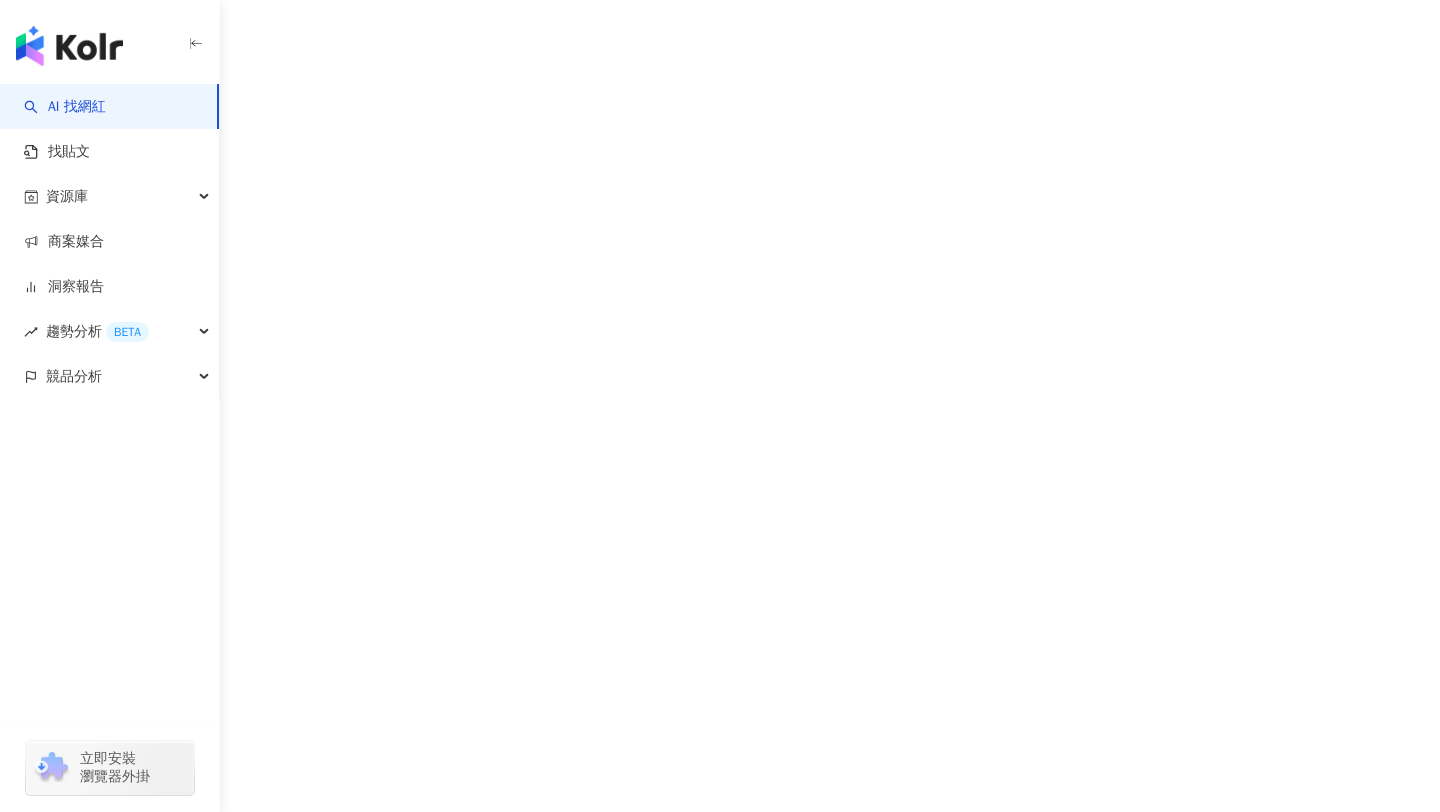 scroll, scrollTop: 0, scrollLeft: 0, axis: both 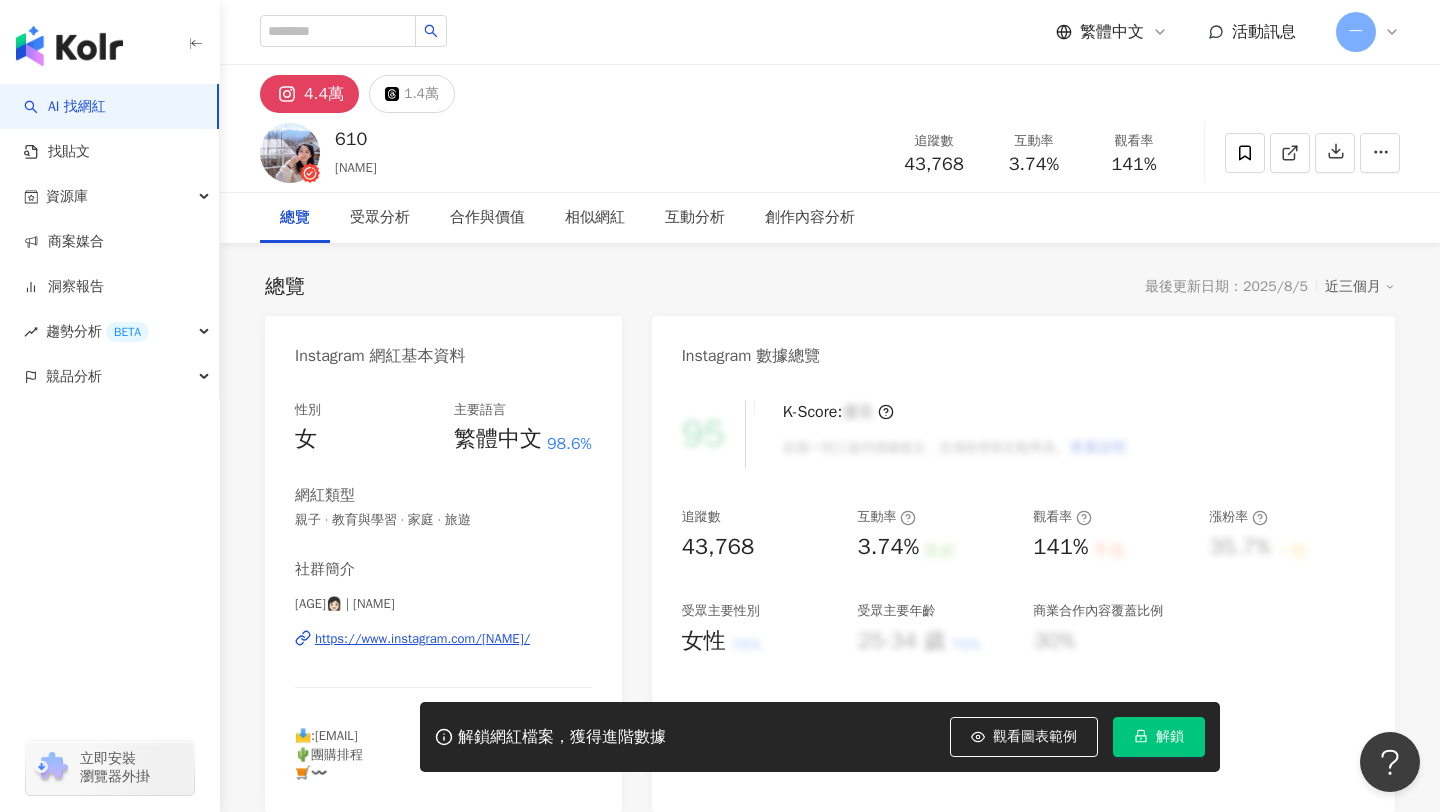 click on "追蹤數 43,768 互動率 3.74% 觀看率 141%" at bounding box center [1034, 152] 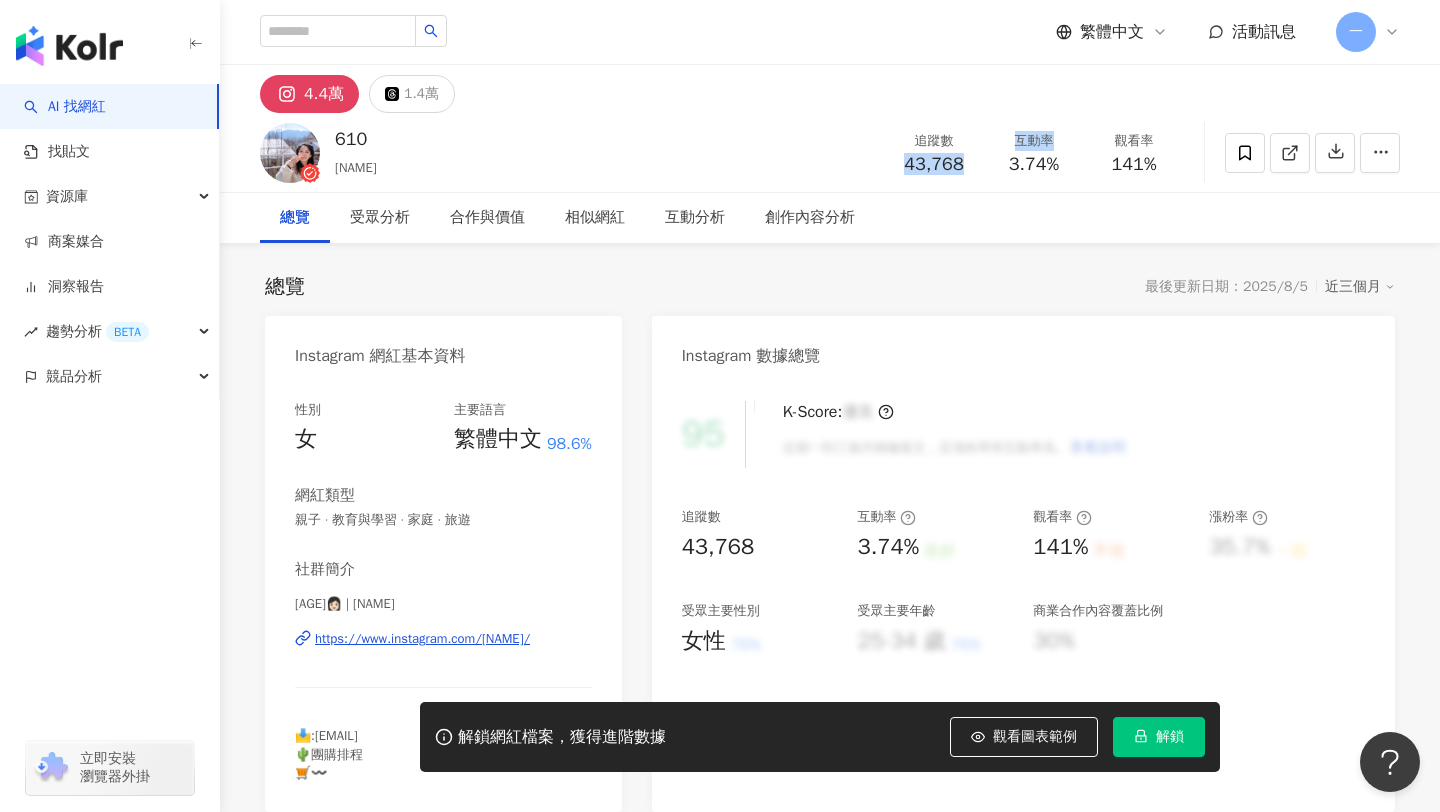 click on "43,768" at bounding box center [934, 165] 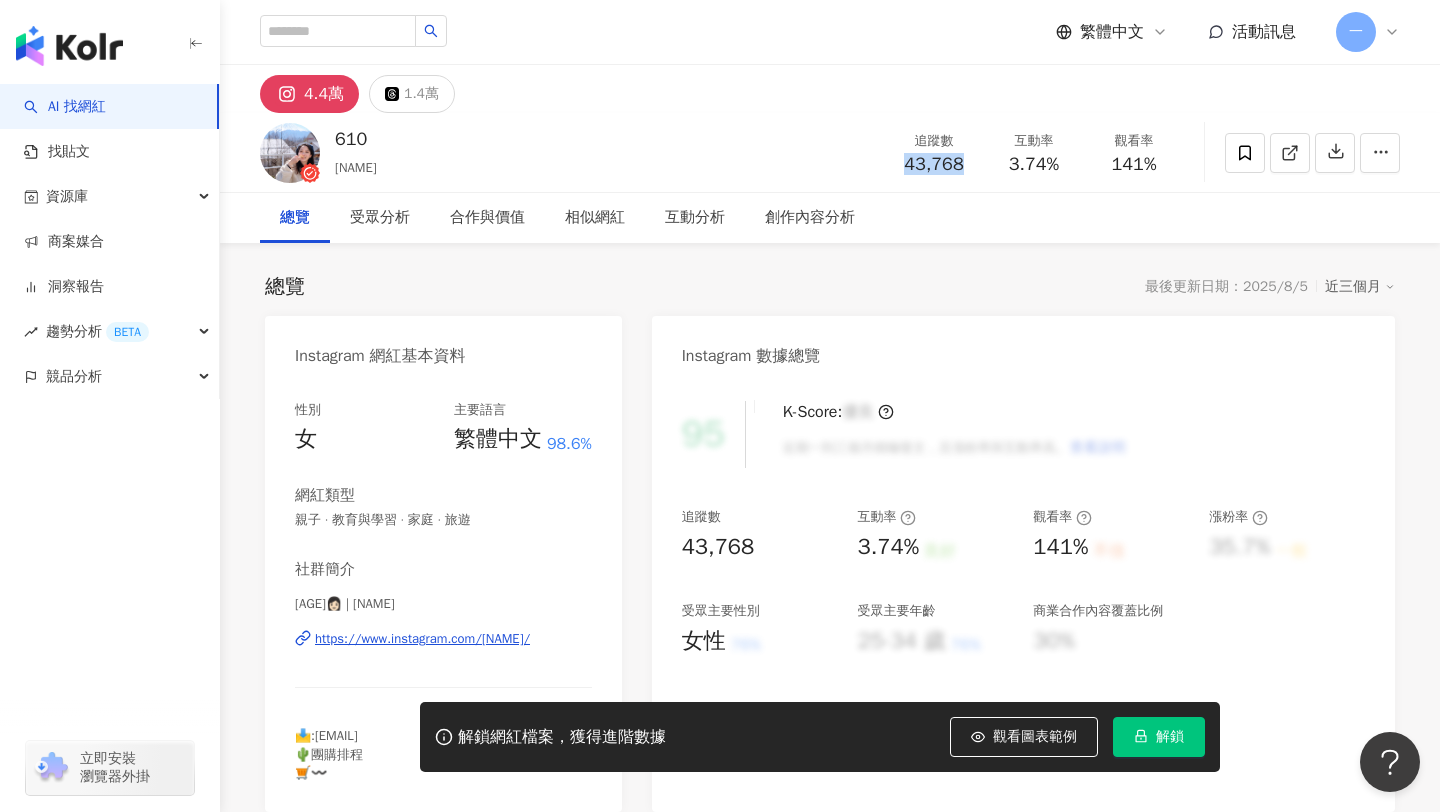 drag, startPoint x: 905, startPoint y: 170, endPoint x: 951, endPoint y: 170, distance: 46 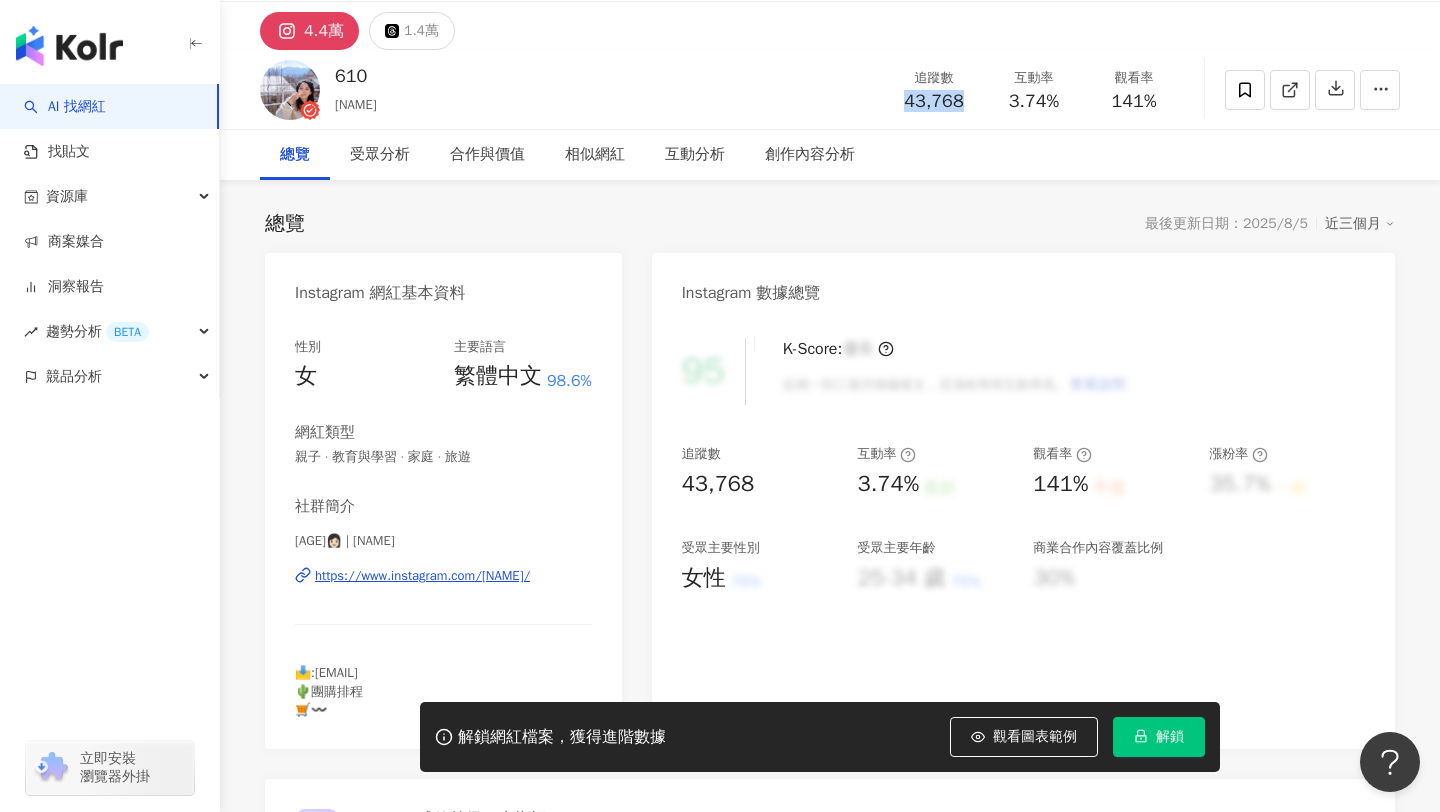 scroll, scrollTop: 72, scrollLeft: 0, axis: vertical 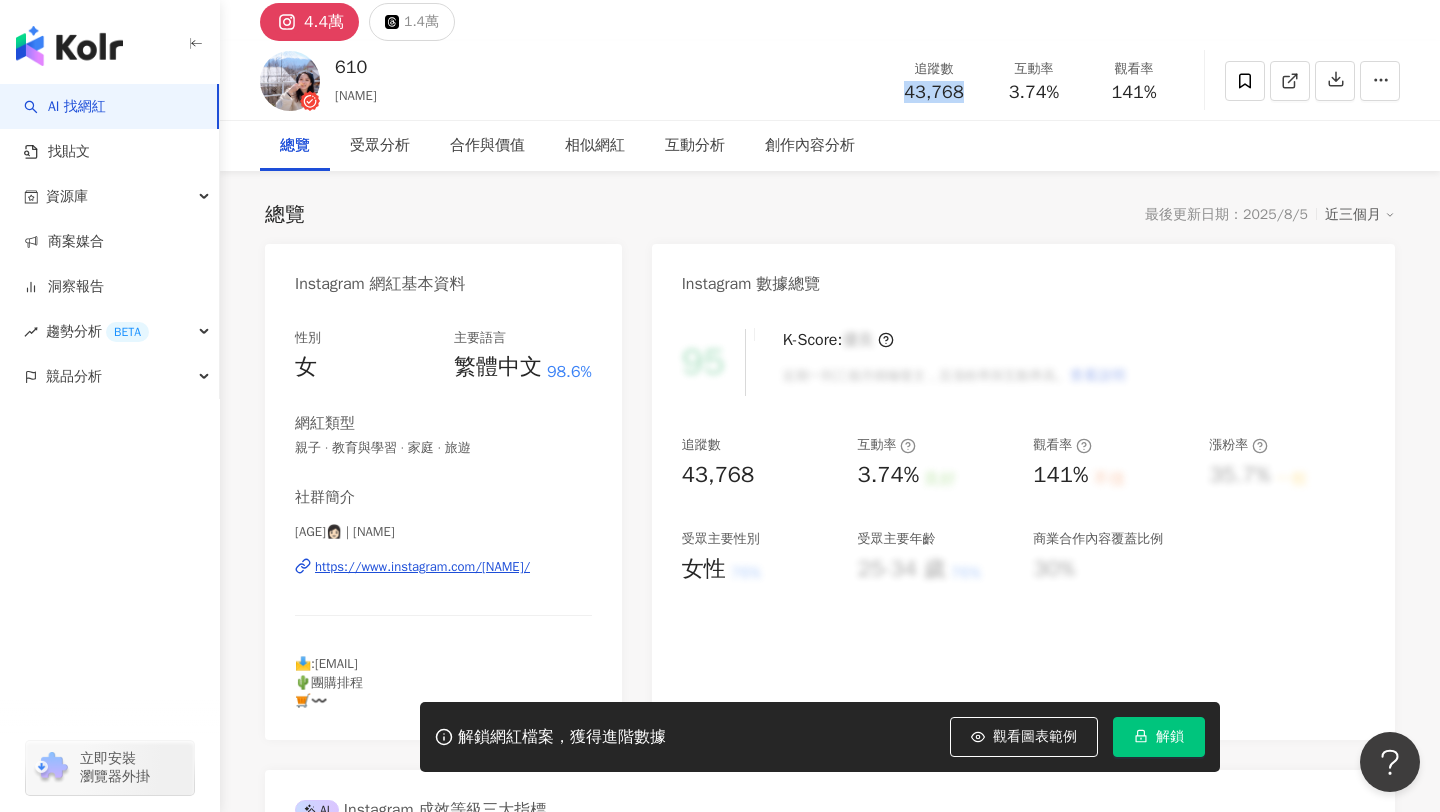 drag, startPoint x: 312, startPoint y: 663, endPoint x: 455, endPoint y: 664, distance: 143.0035 